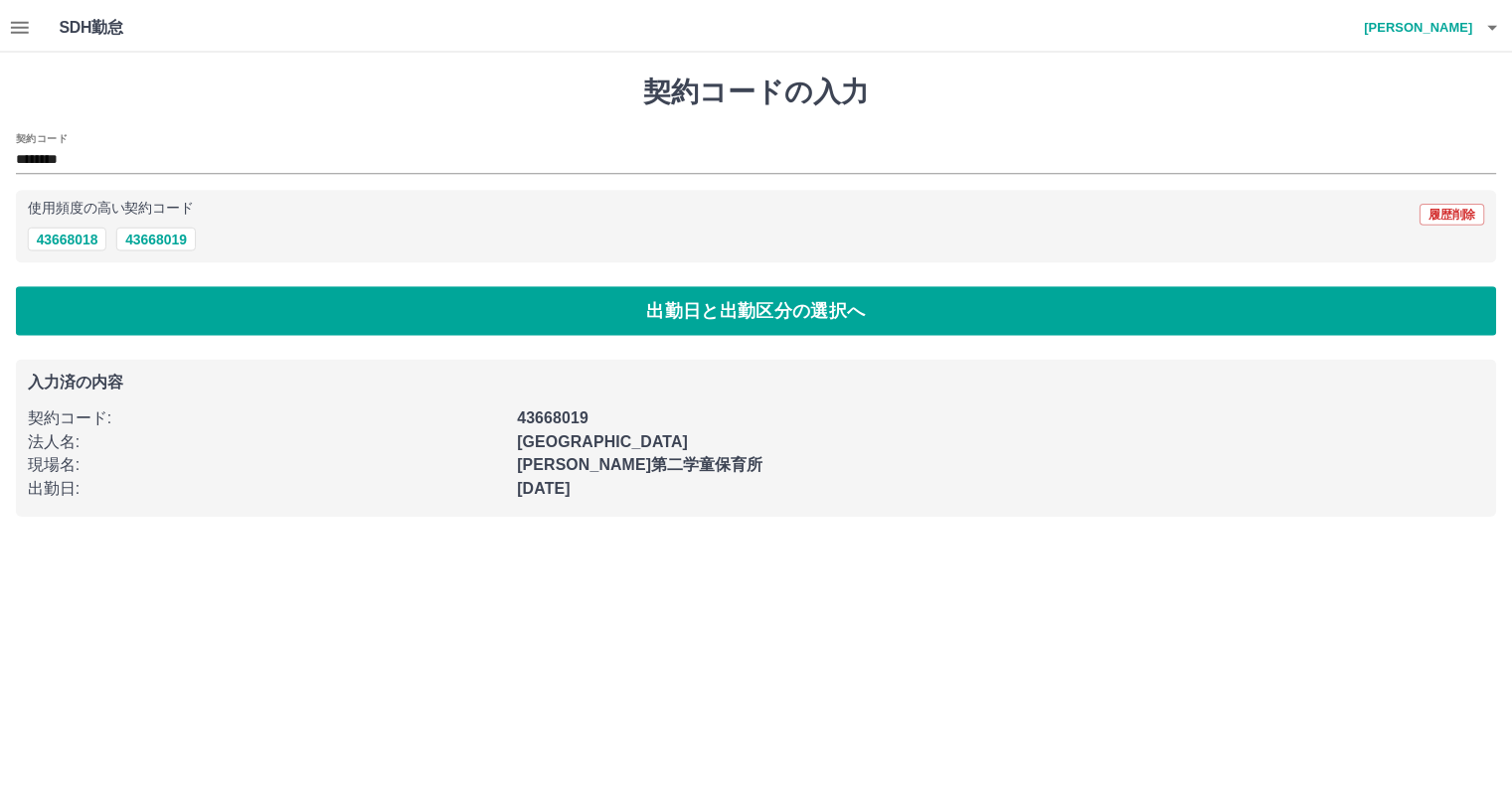 scroll, scrollTop: 0, scrollLeft: 0, axis: both 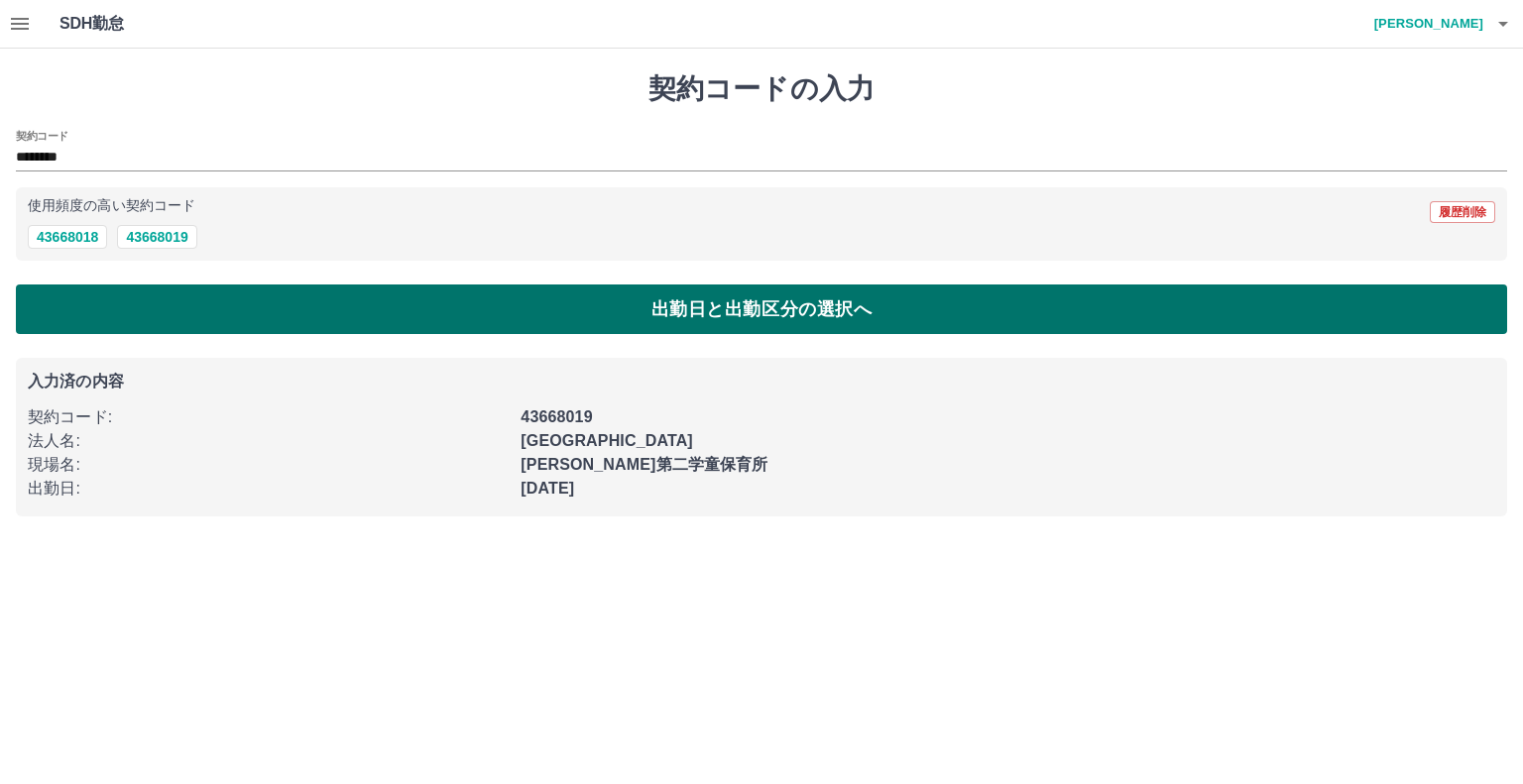 click on "出勤日と出勤区分の選択へ" at bounding box center (762, 309) 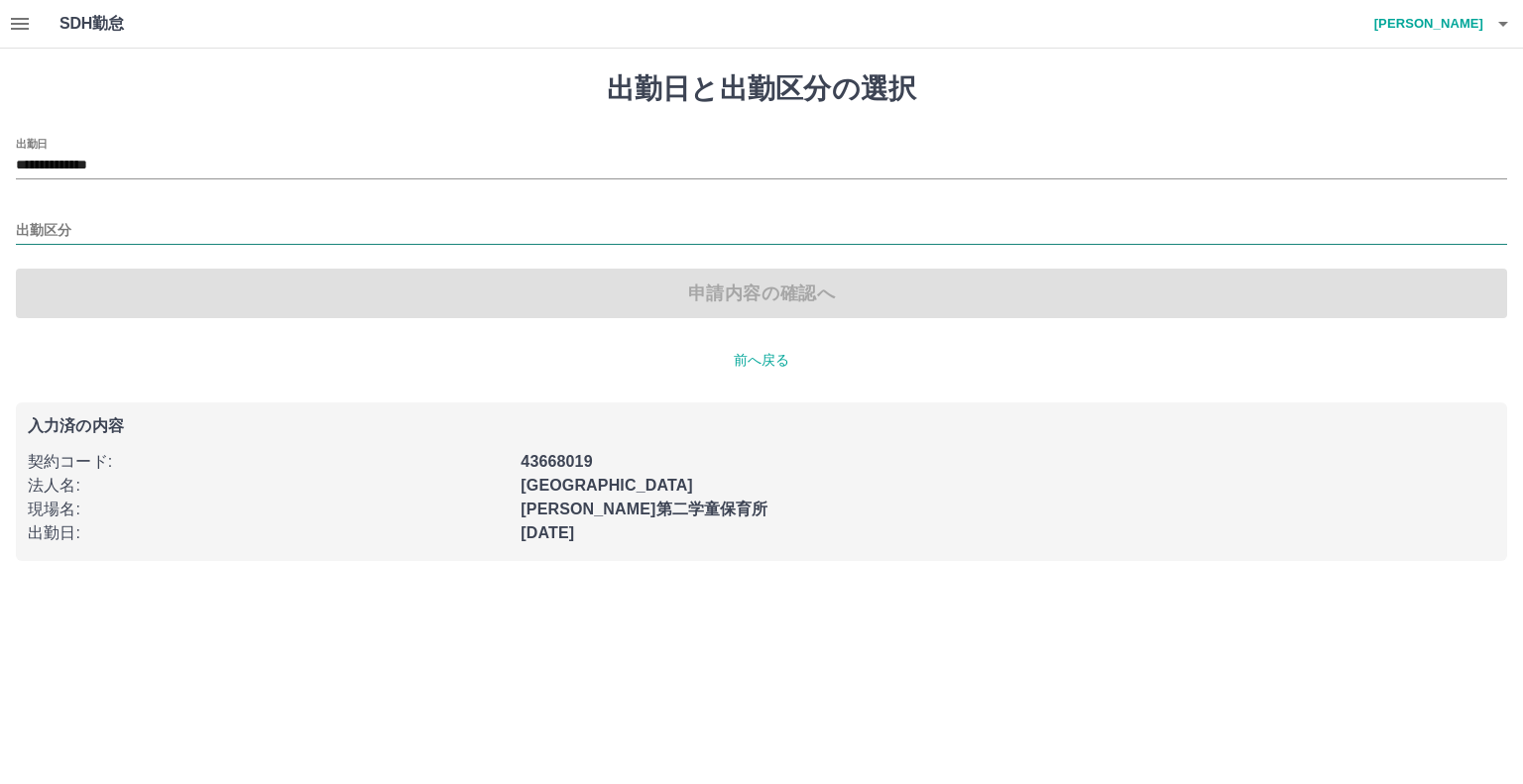 click on "出勤区分" at bounding box center (762, 231) 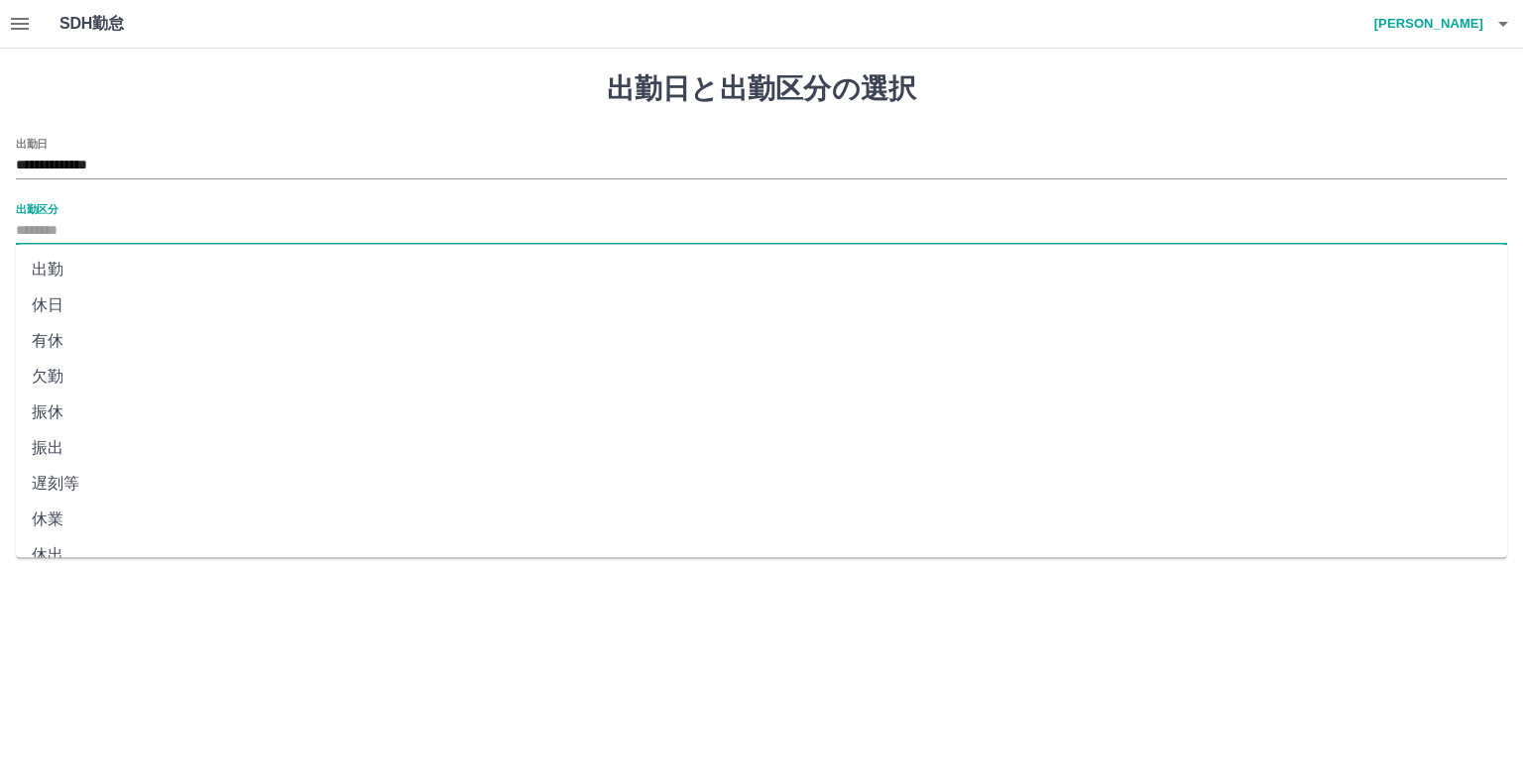 click on "出勤" at bounding box center [762, 270] 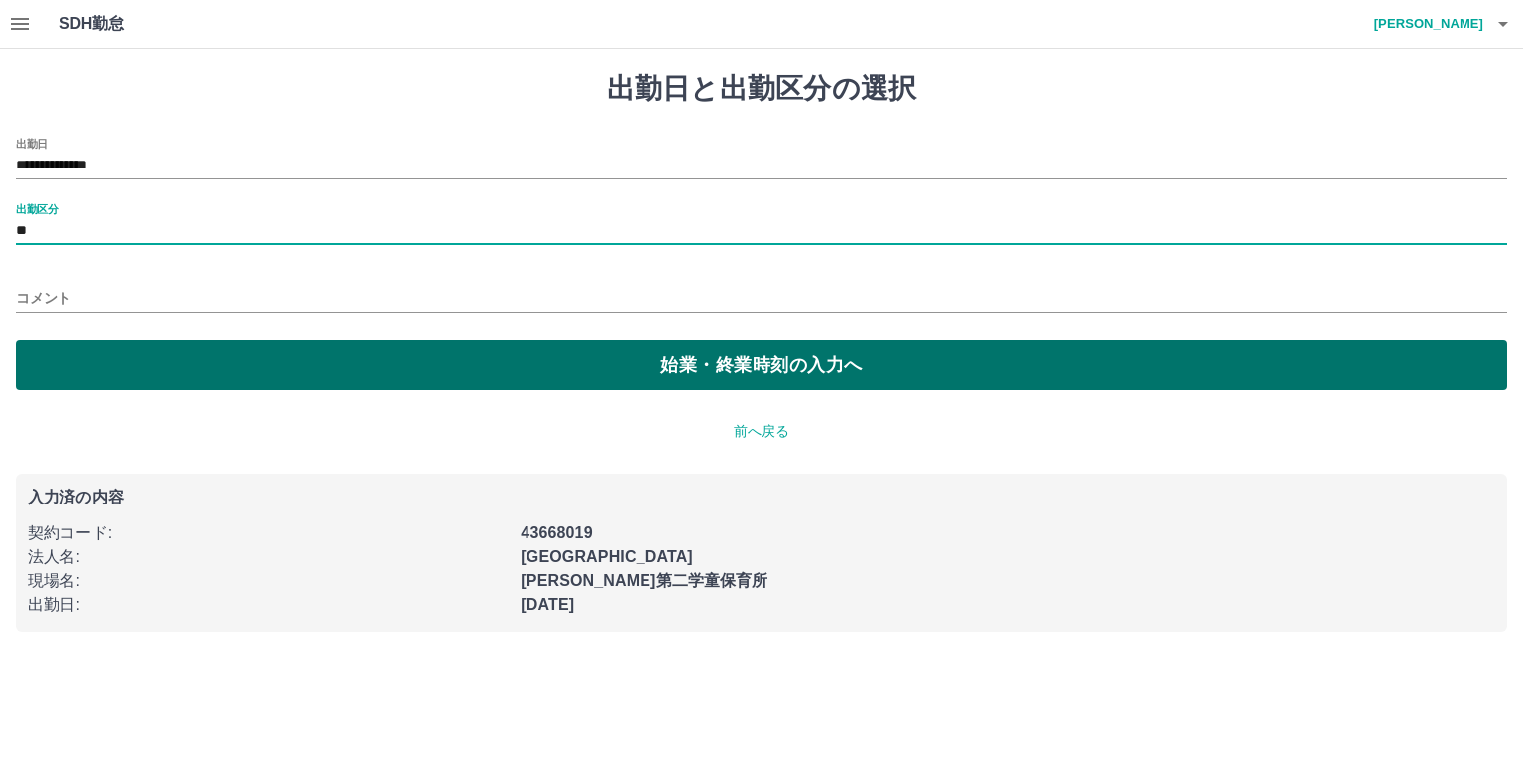 click on "始業・終業時刻の入力へ" at bounding box center [762, 365] 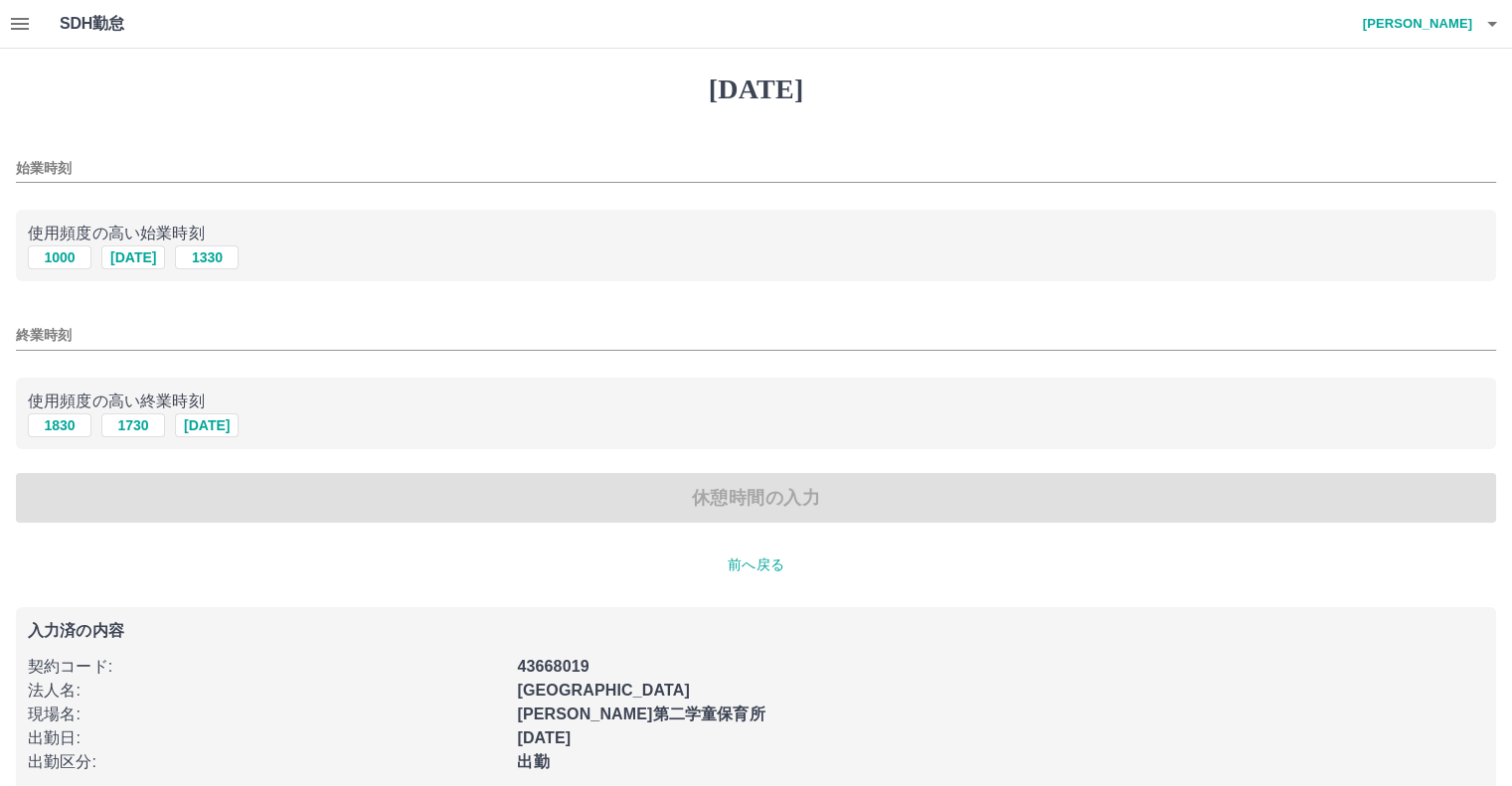 click on "始業時刻" at bounding box center [756, 168] 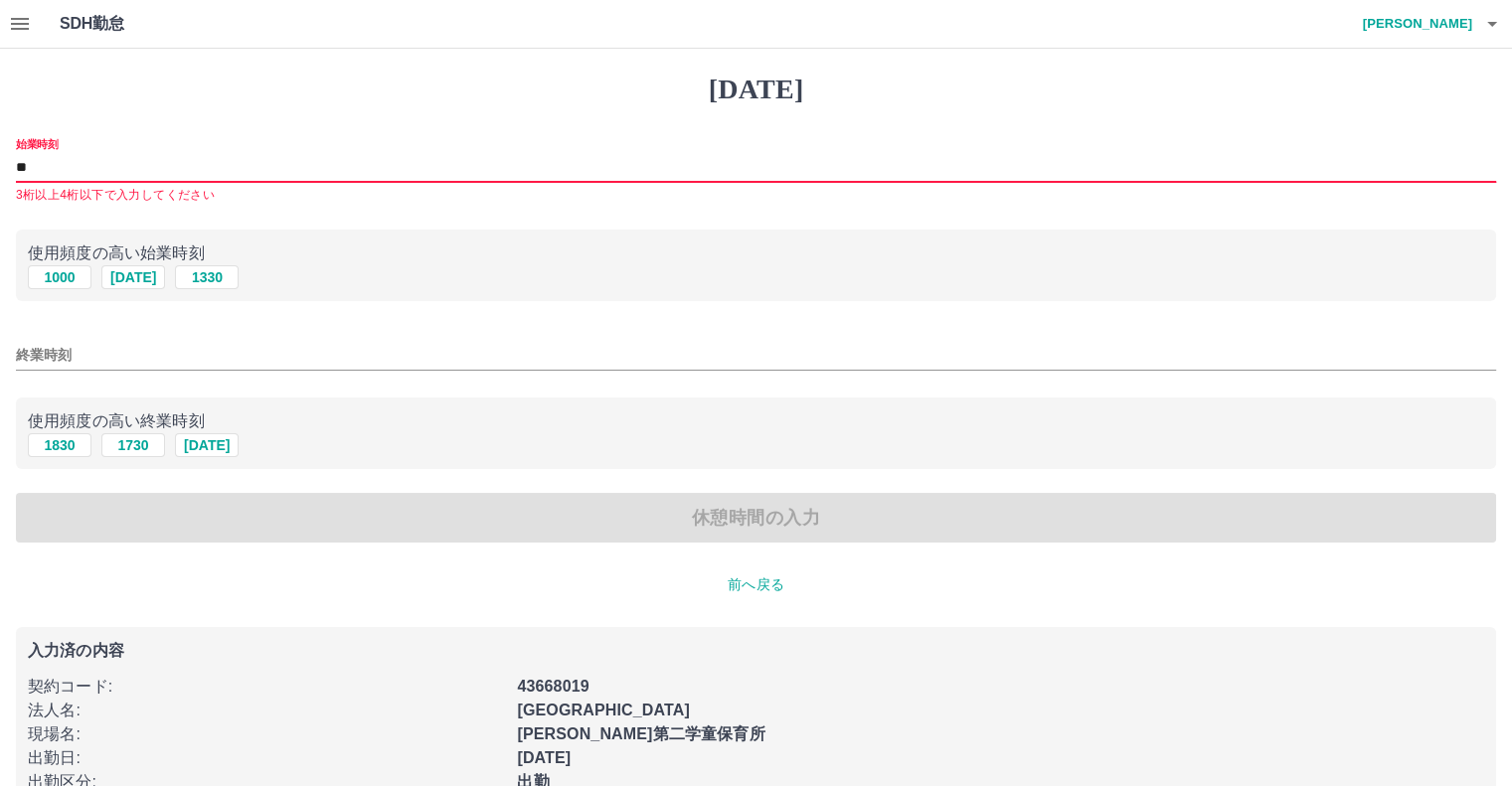 click on "**" at bounding box center [756, 168] 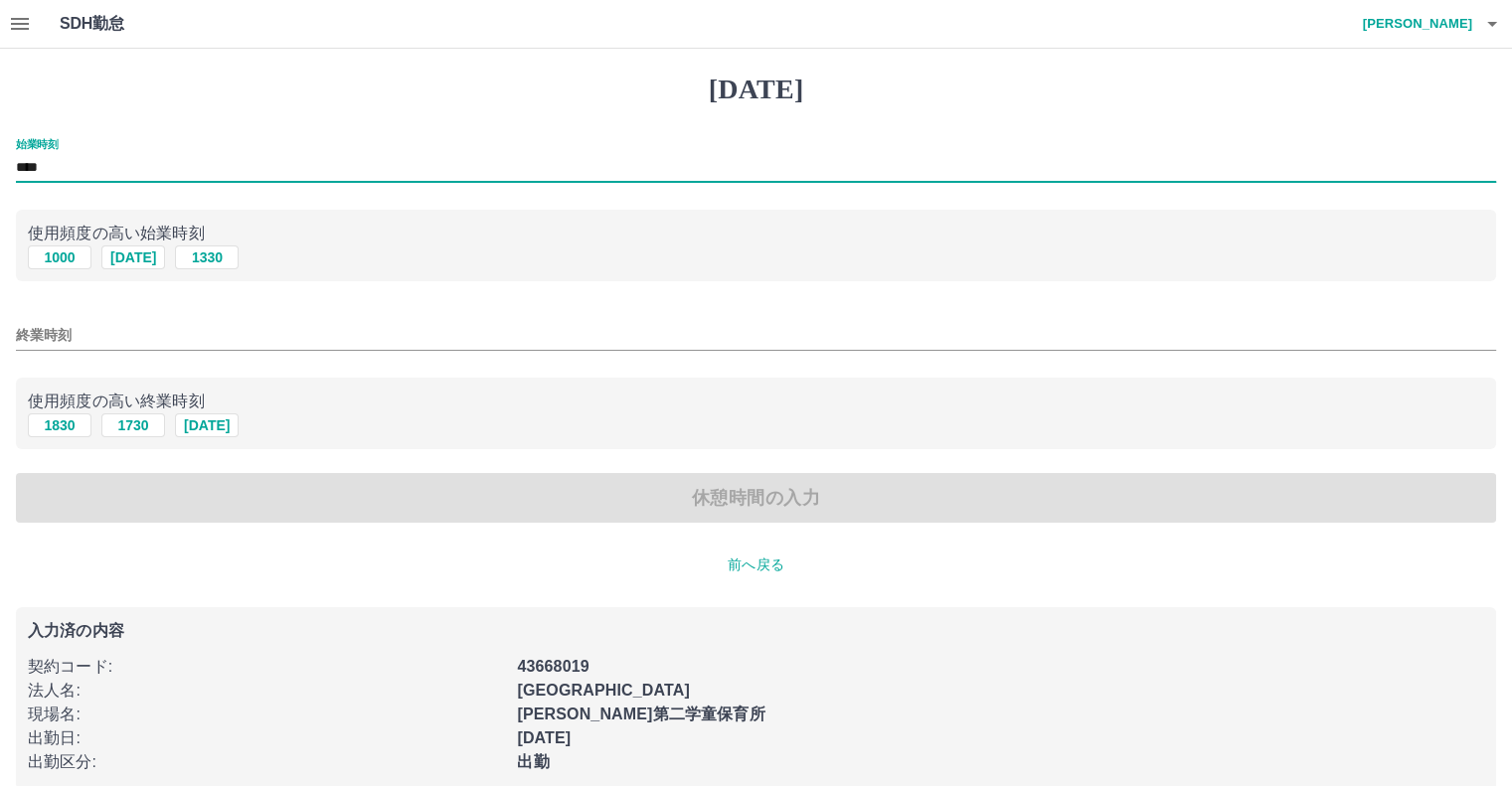 type on "****" 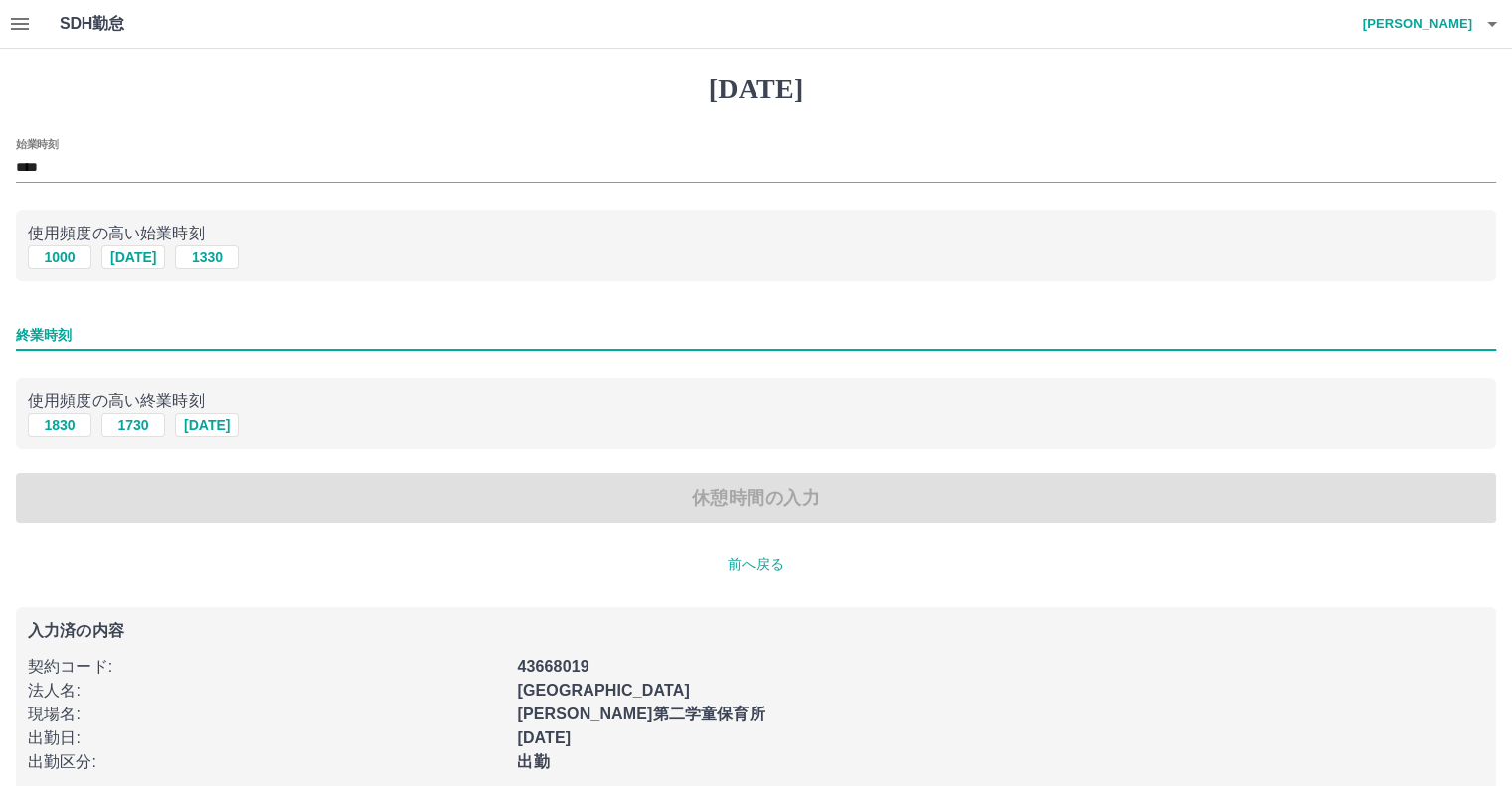 click on "終業時刻" at bounding box center (756, 335) 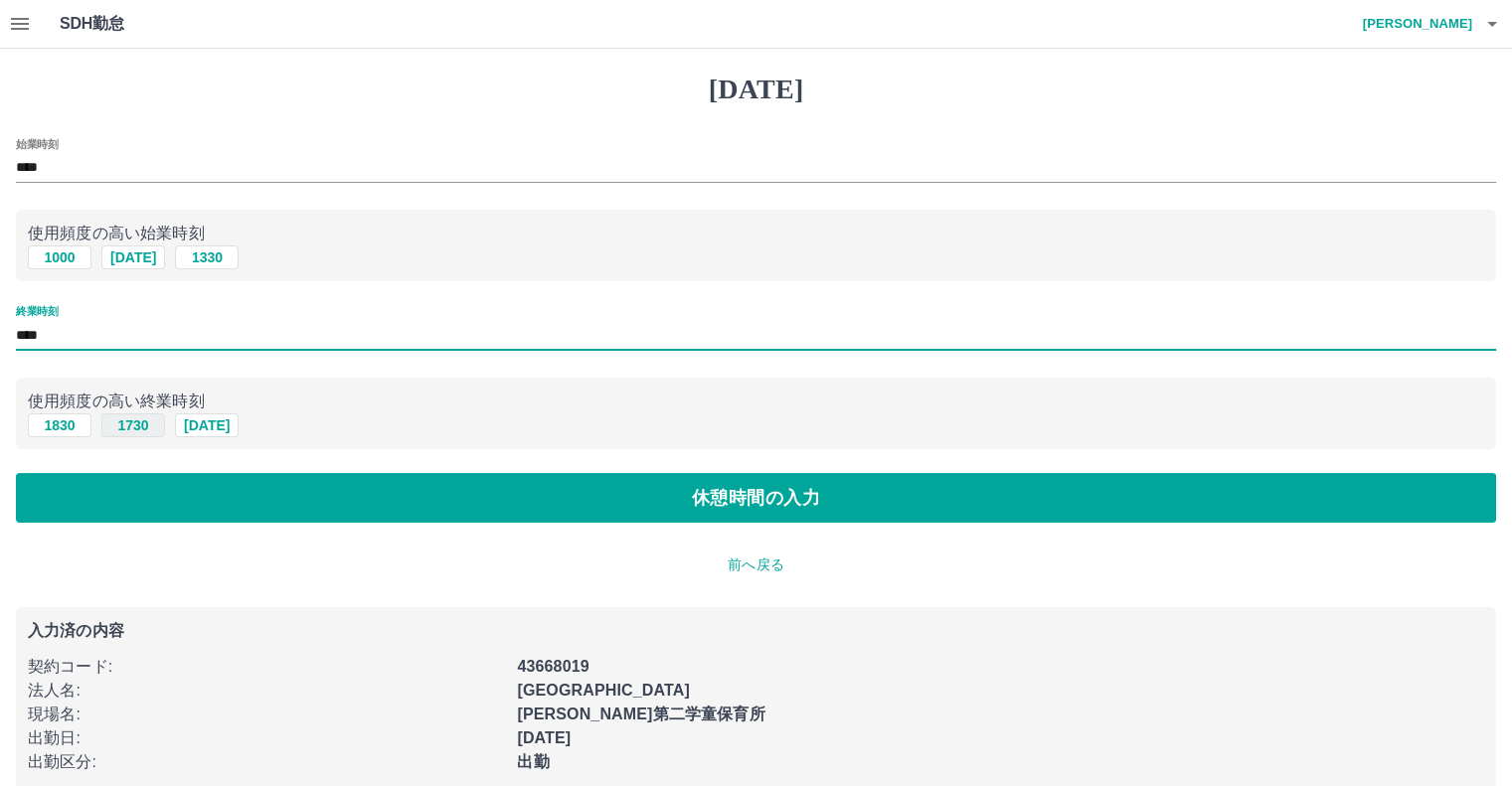 type on "****" 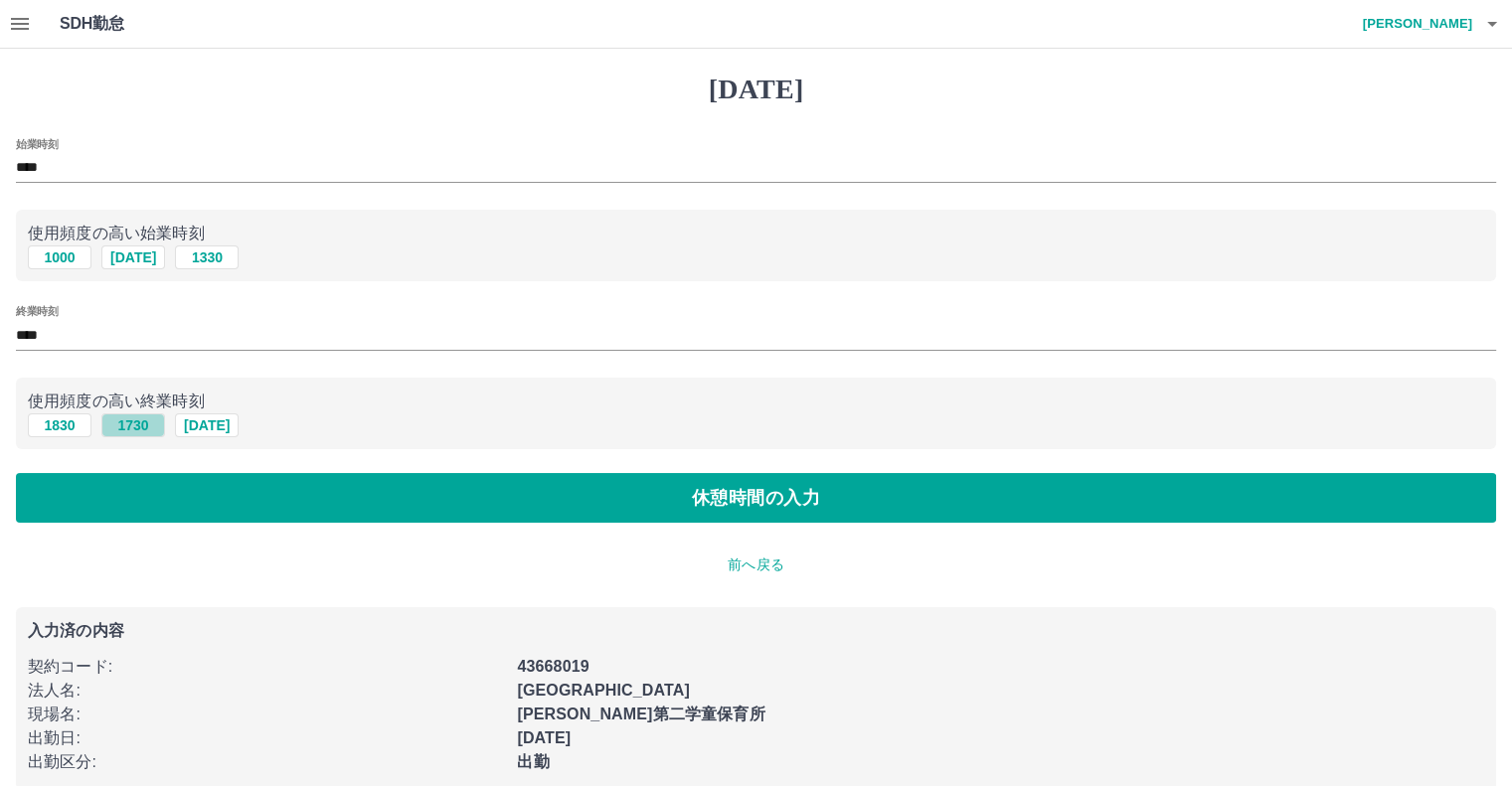 click on "1730" at bounding box center (133, 425) 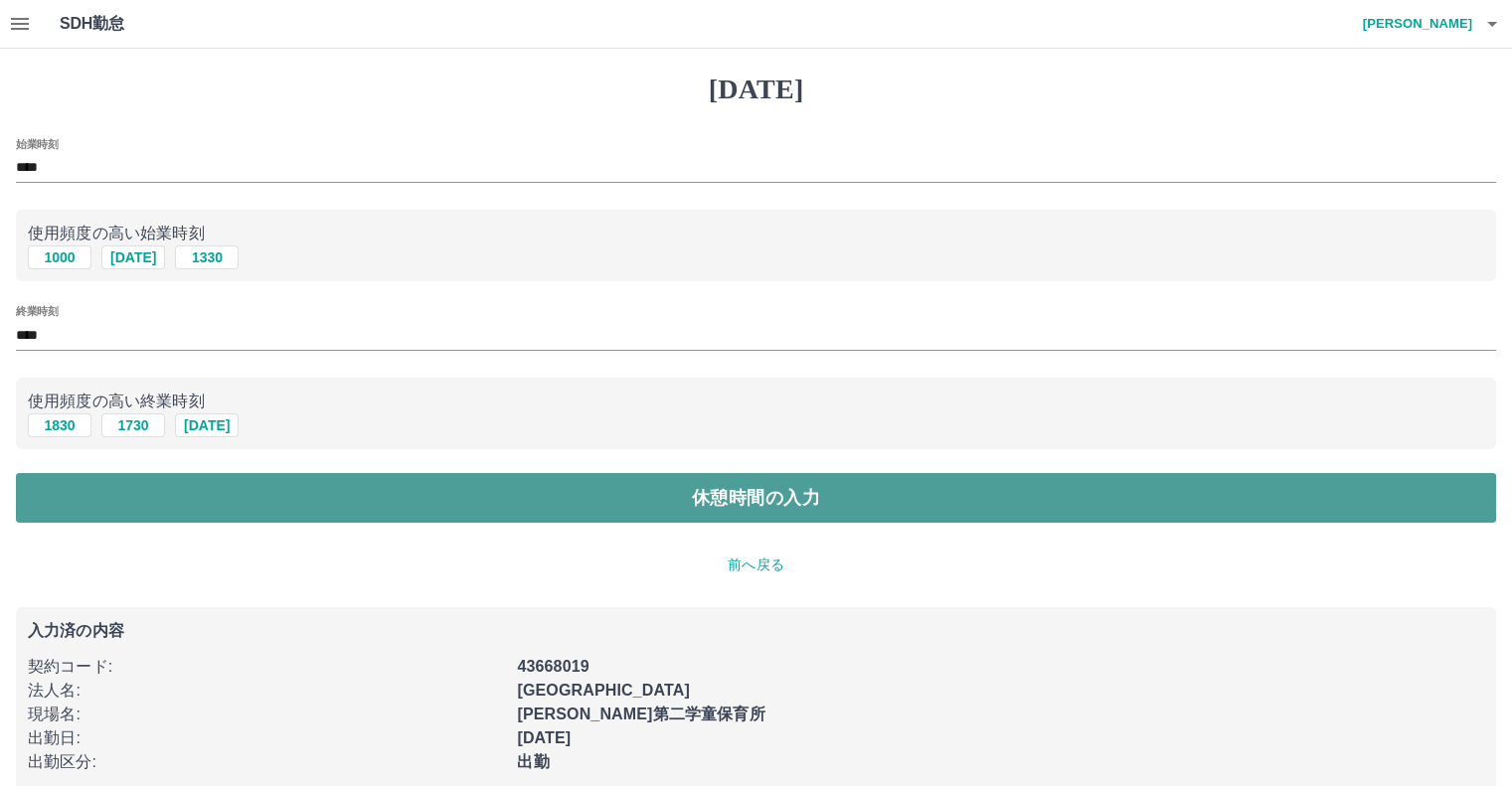 click on "休憩時間の入力" at bounding box center [756, 498] 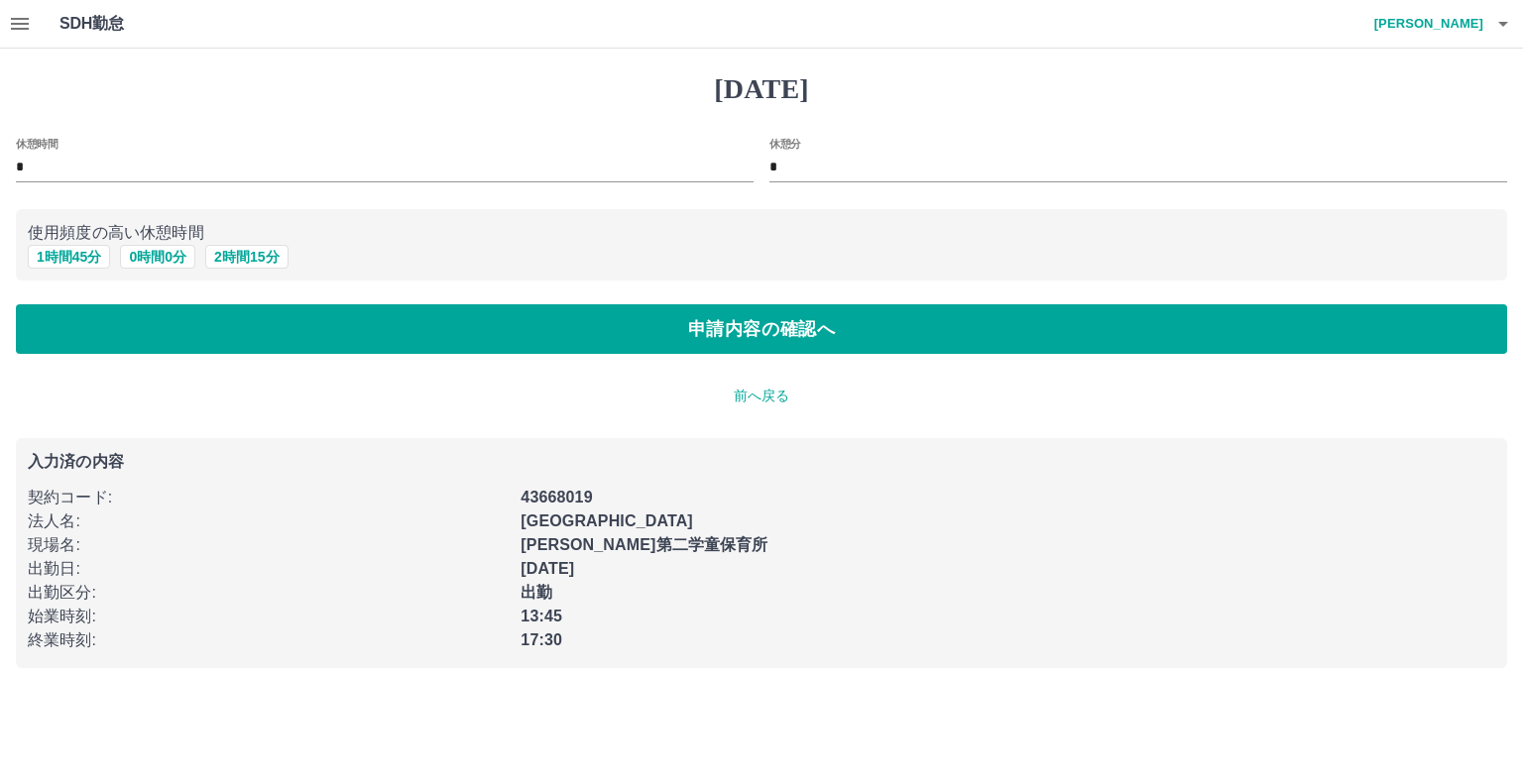 click on "前へ戻る" at bounding box center [762, 395] 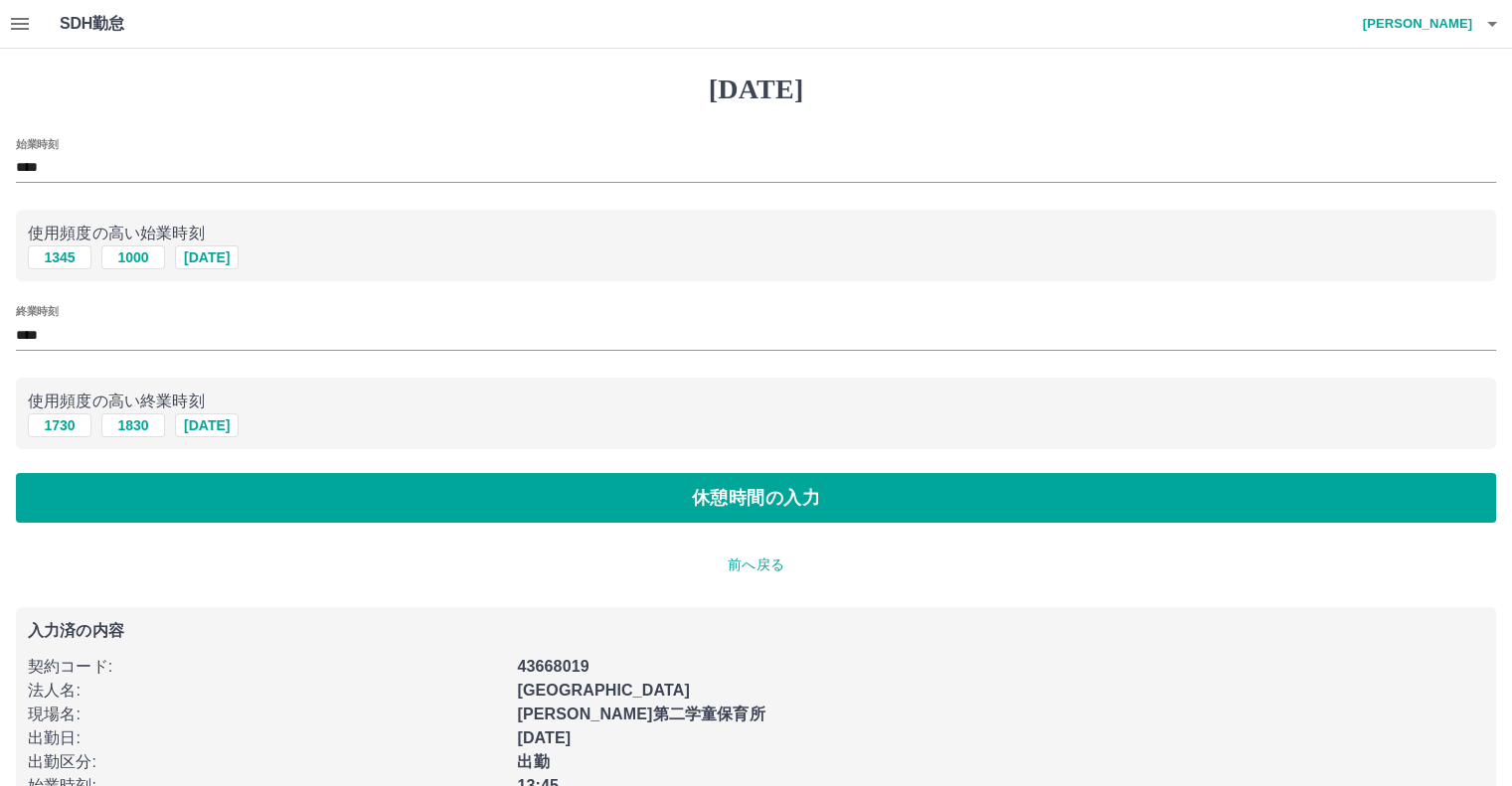 click on "****" at bounding box center [756, 335] 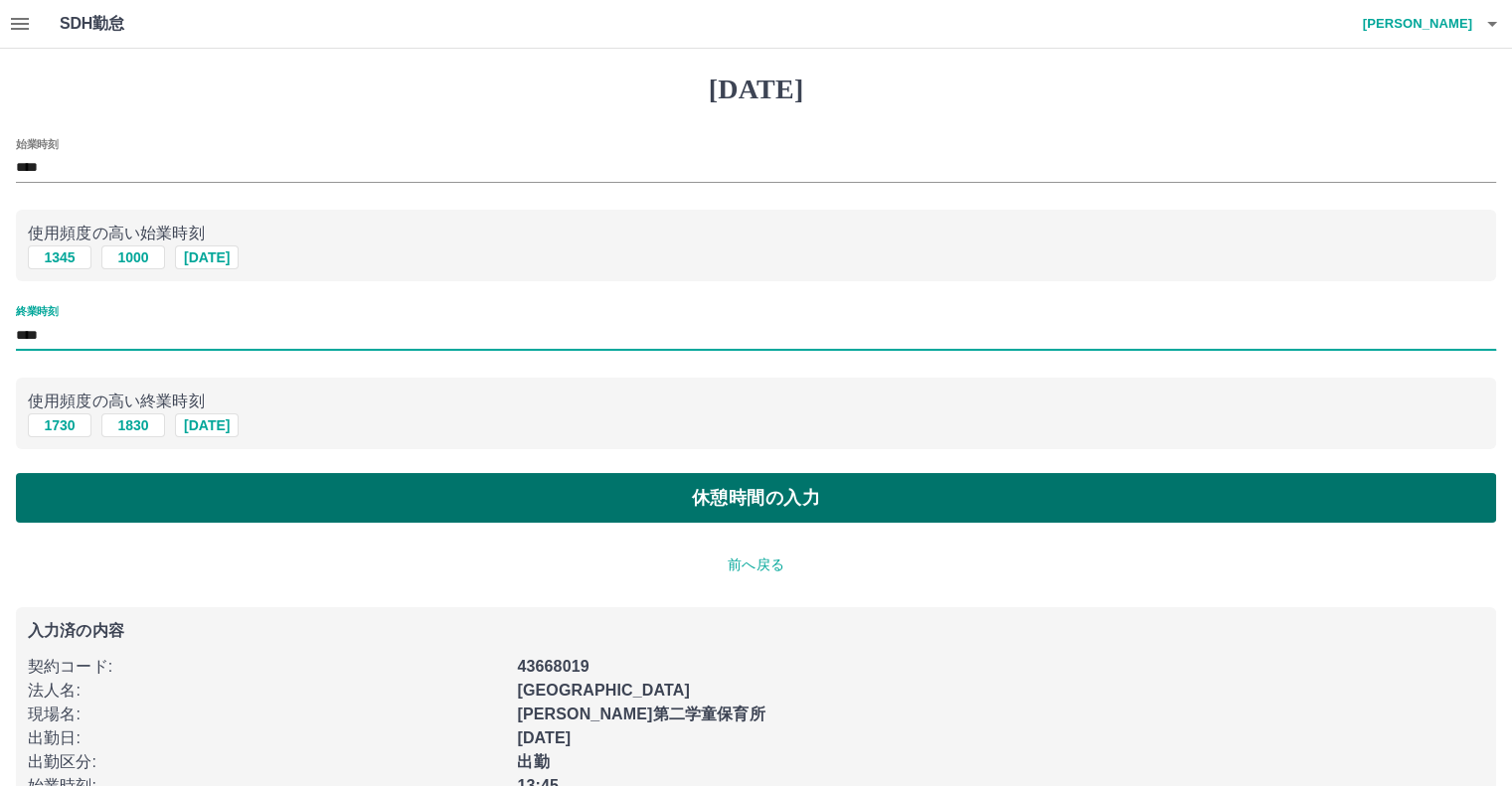 type on "****" 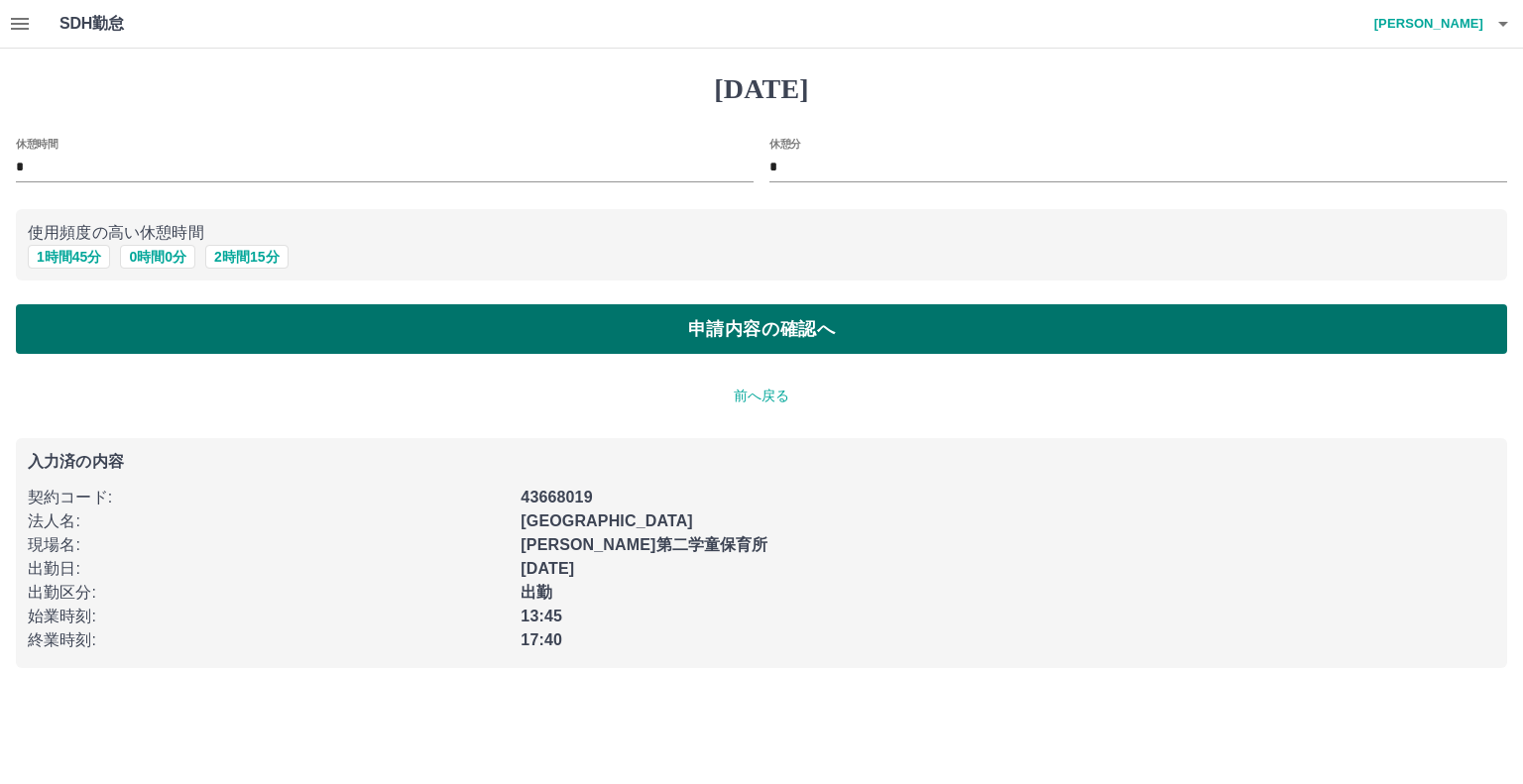 click on "申請内容の確認へ" at bounding box center (762, 329) 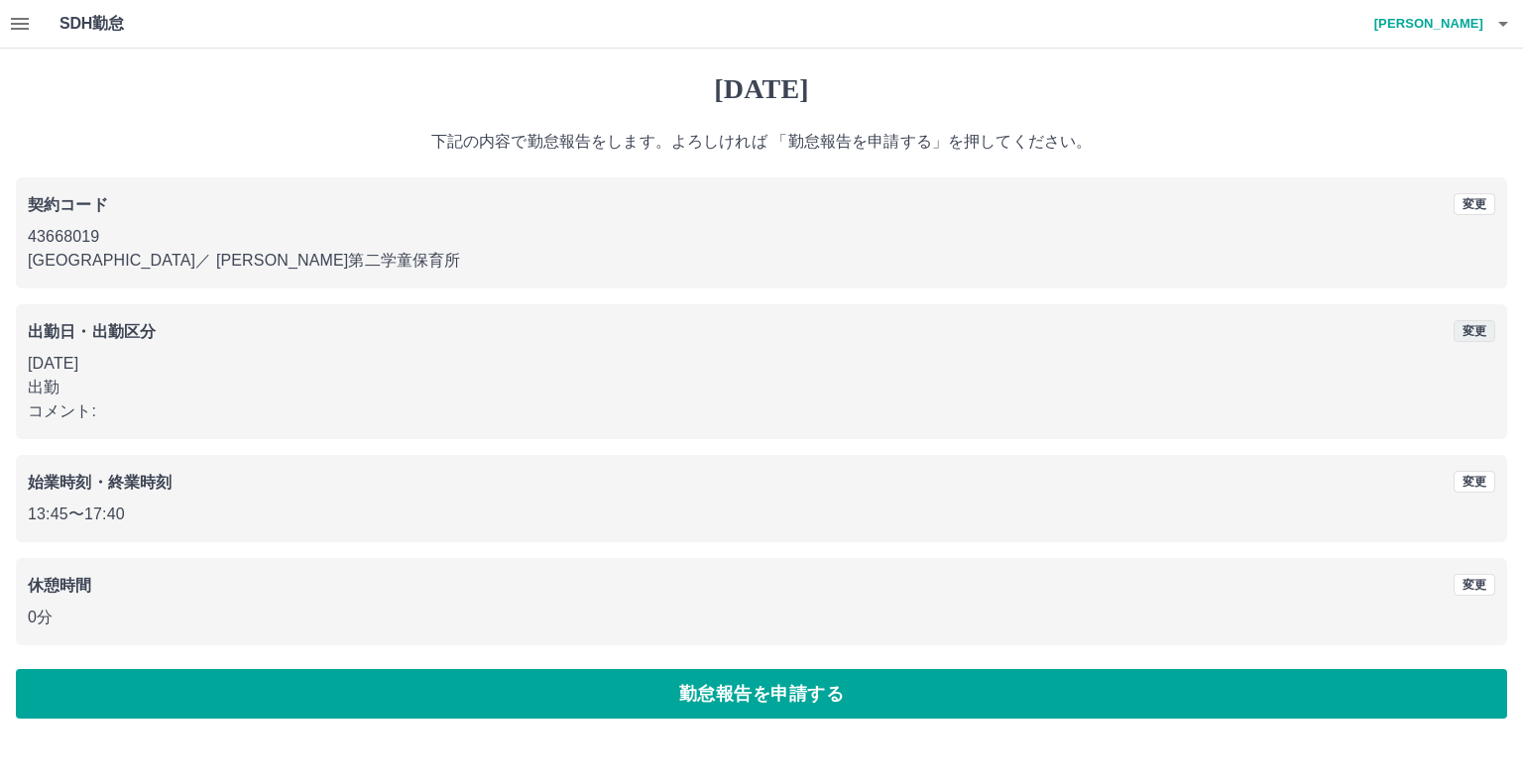 click on "変更" at bounding box center [1474, 331] 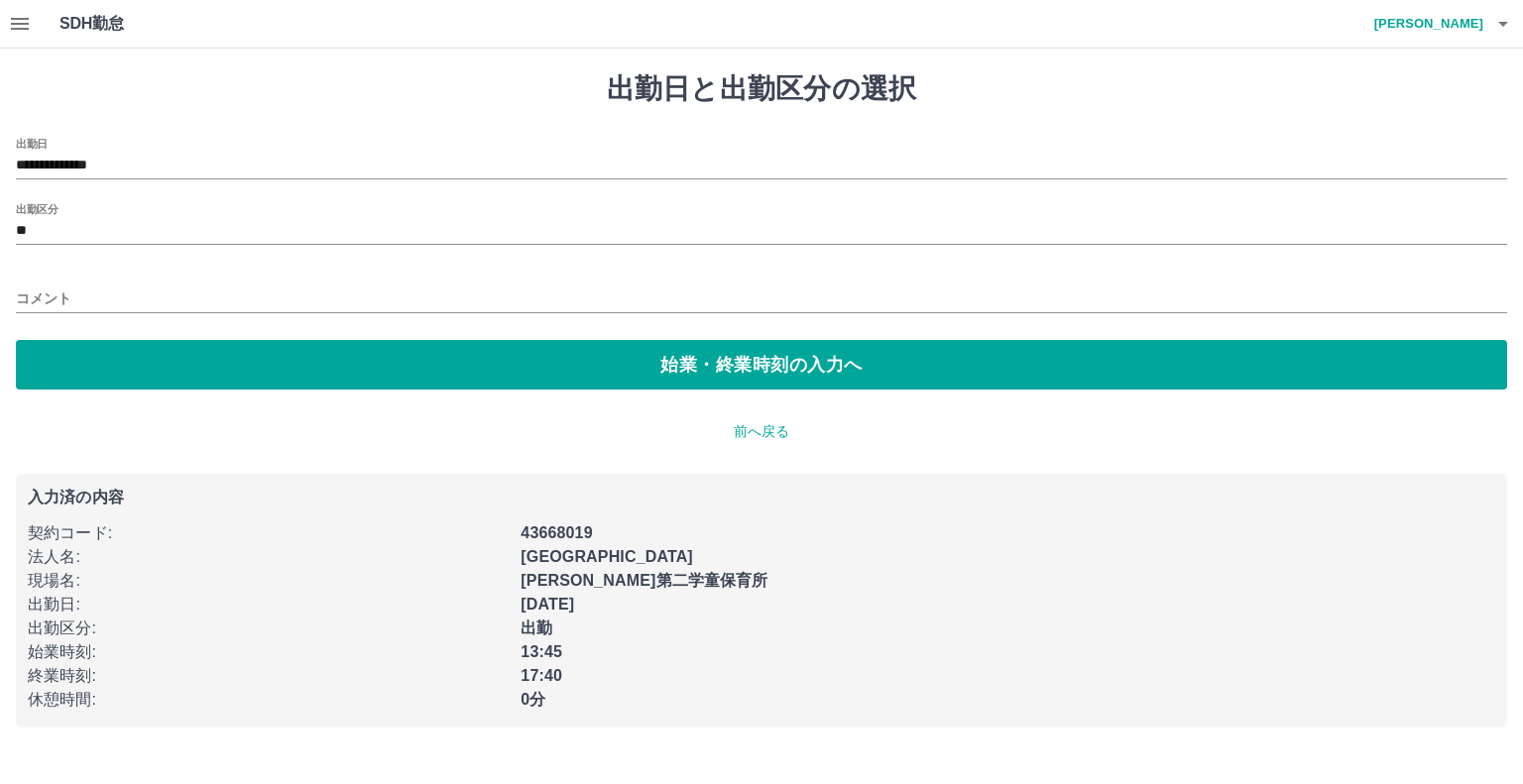 click on "コメント" at bounding box center [762, 298] 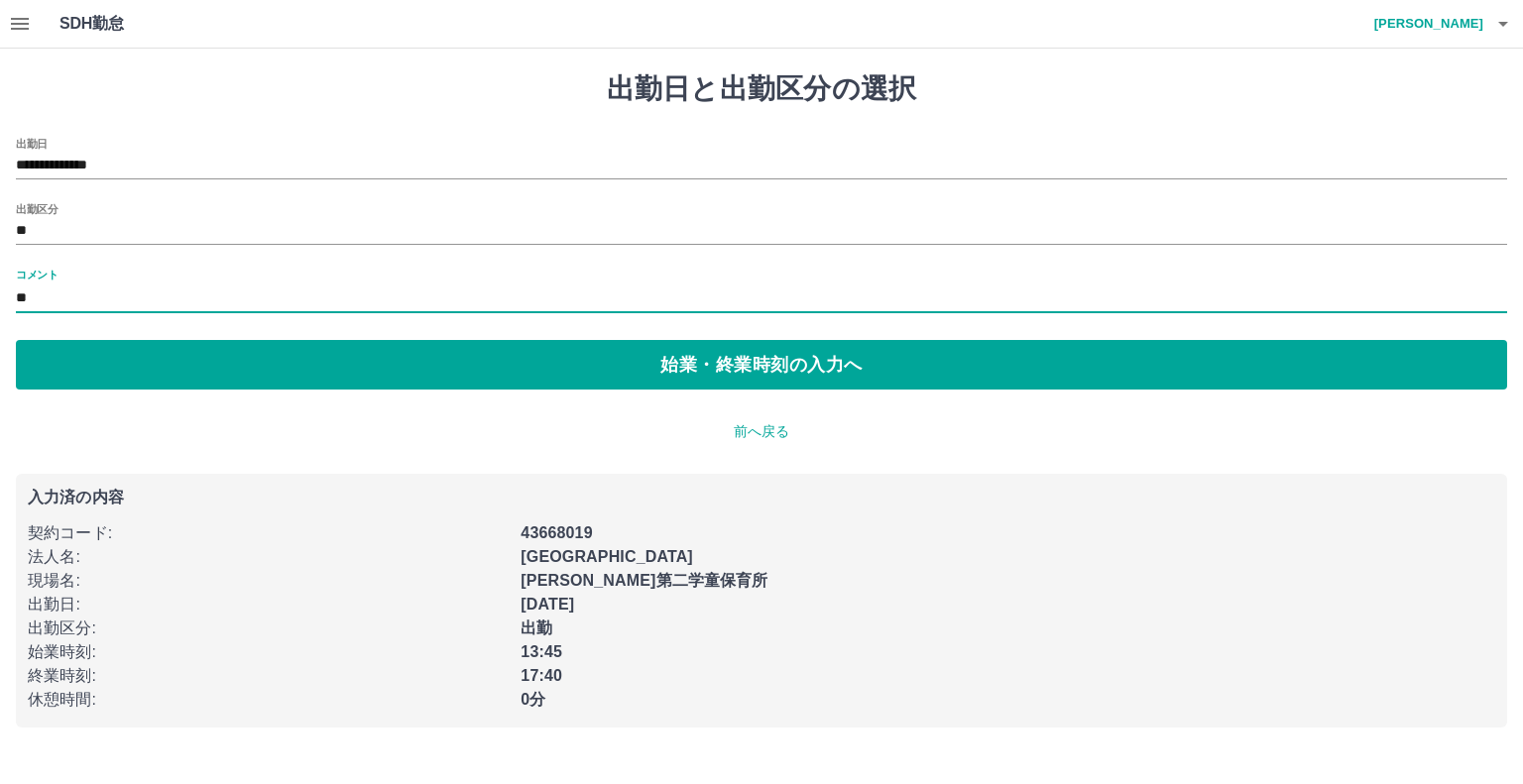type on "*" 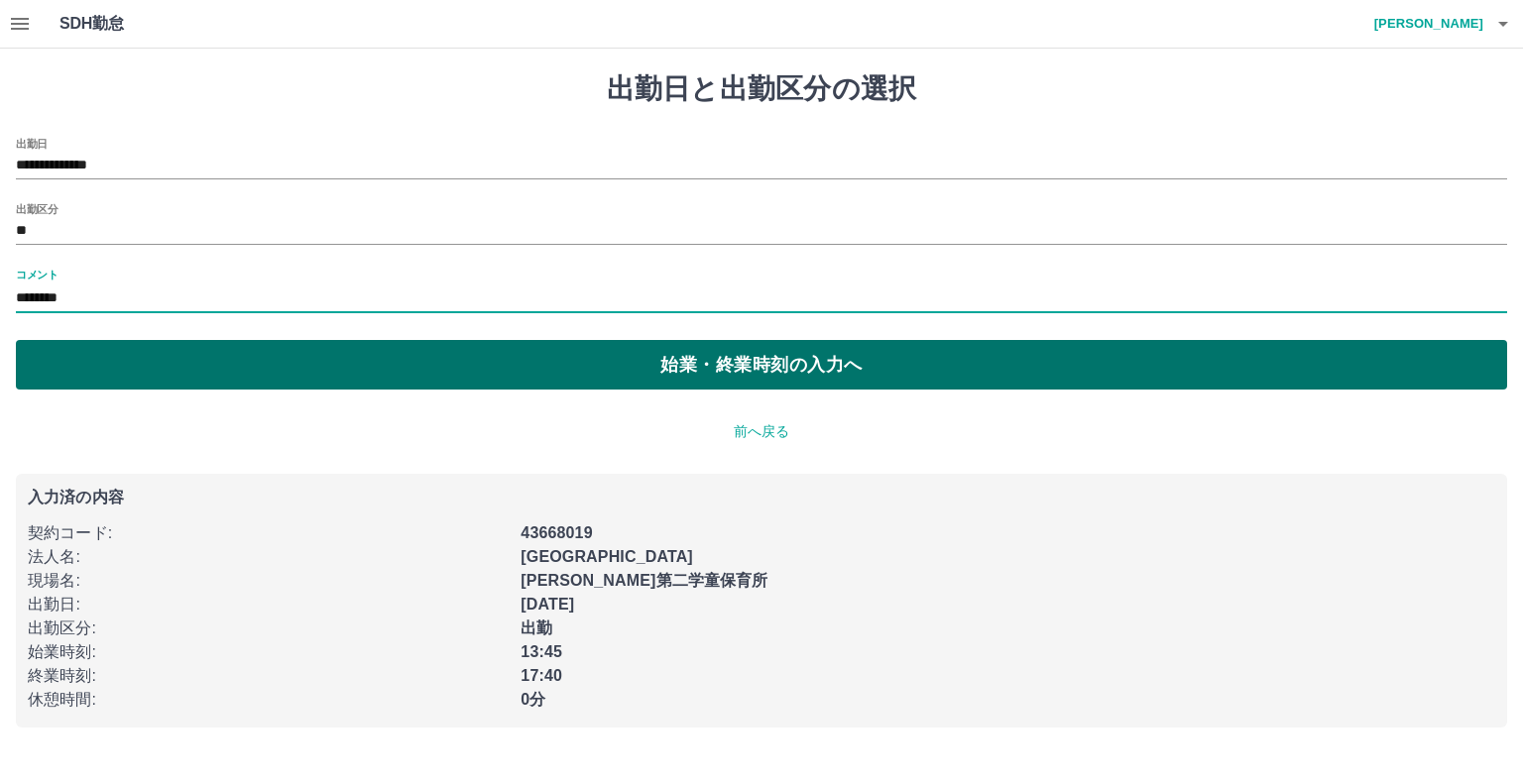 type on "********" 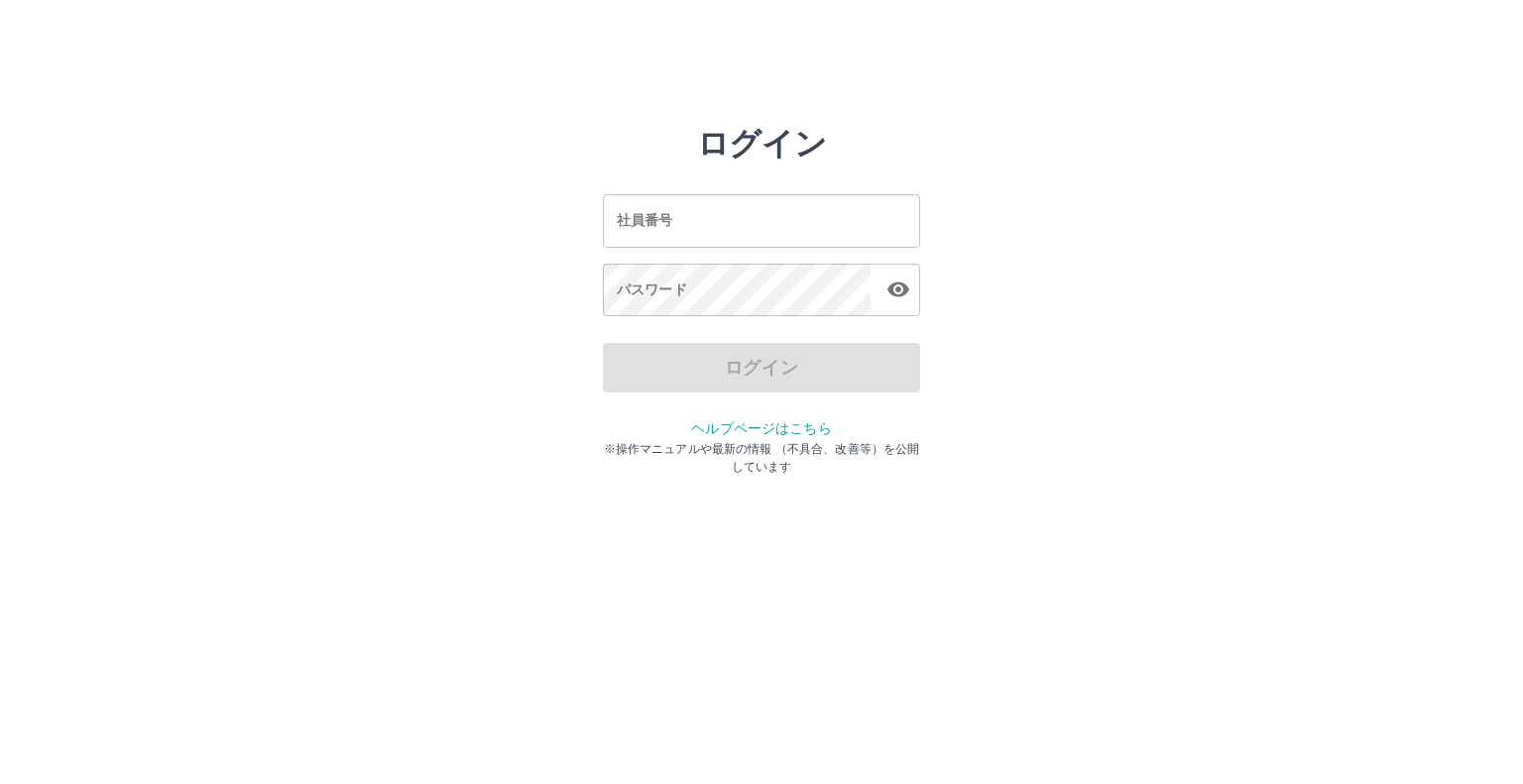 scroll, scrollTop: 0, scrollLeft: 0, axis: both 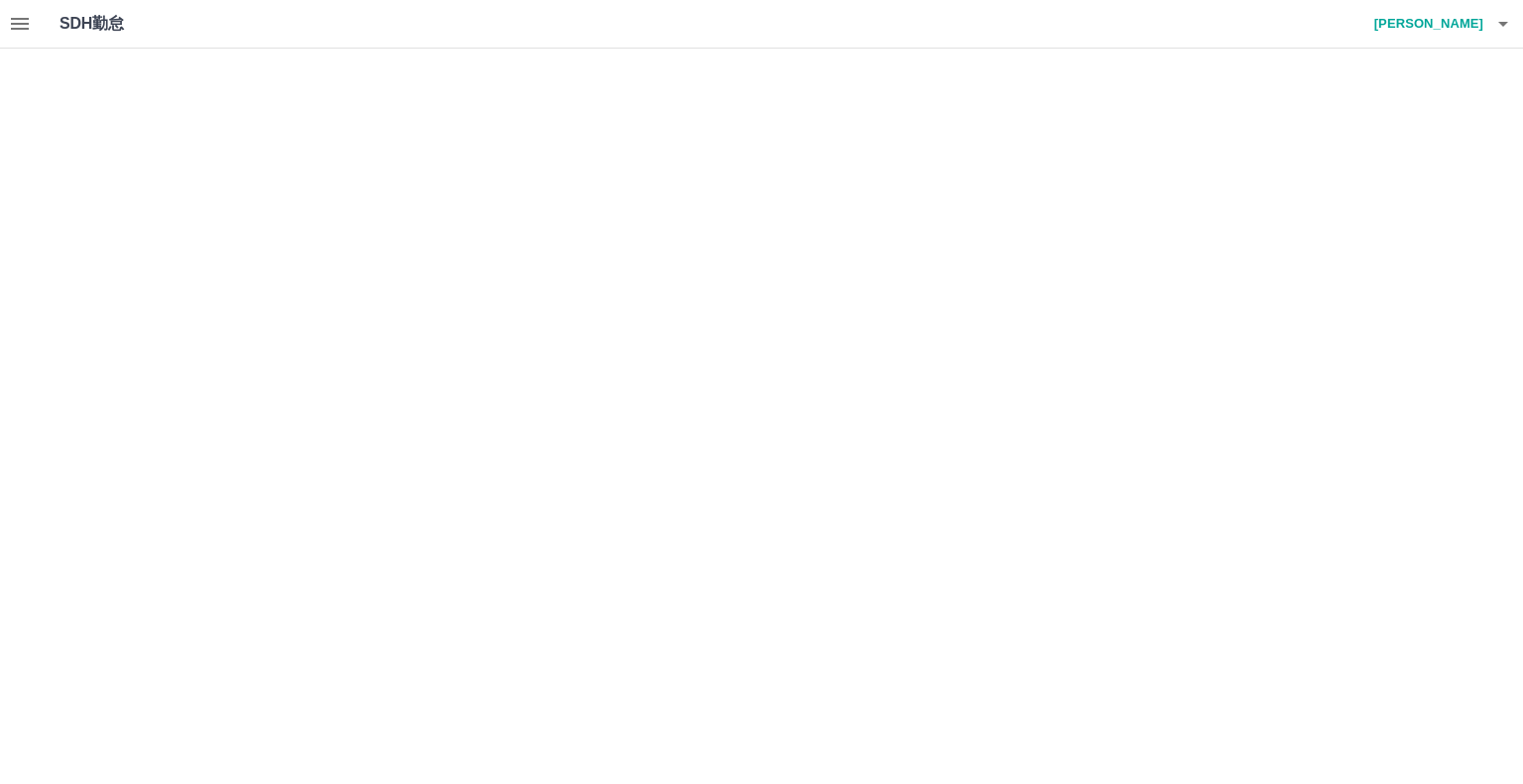 click on "SDH勤怠 石名　[PERSON_NAME] SDH勤怠" at bounding box center [762, 24] 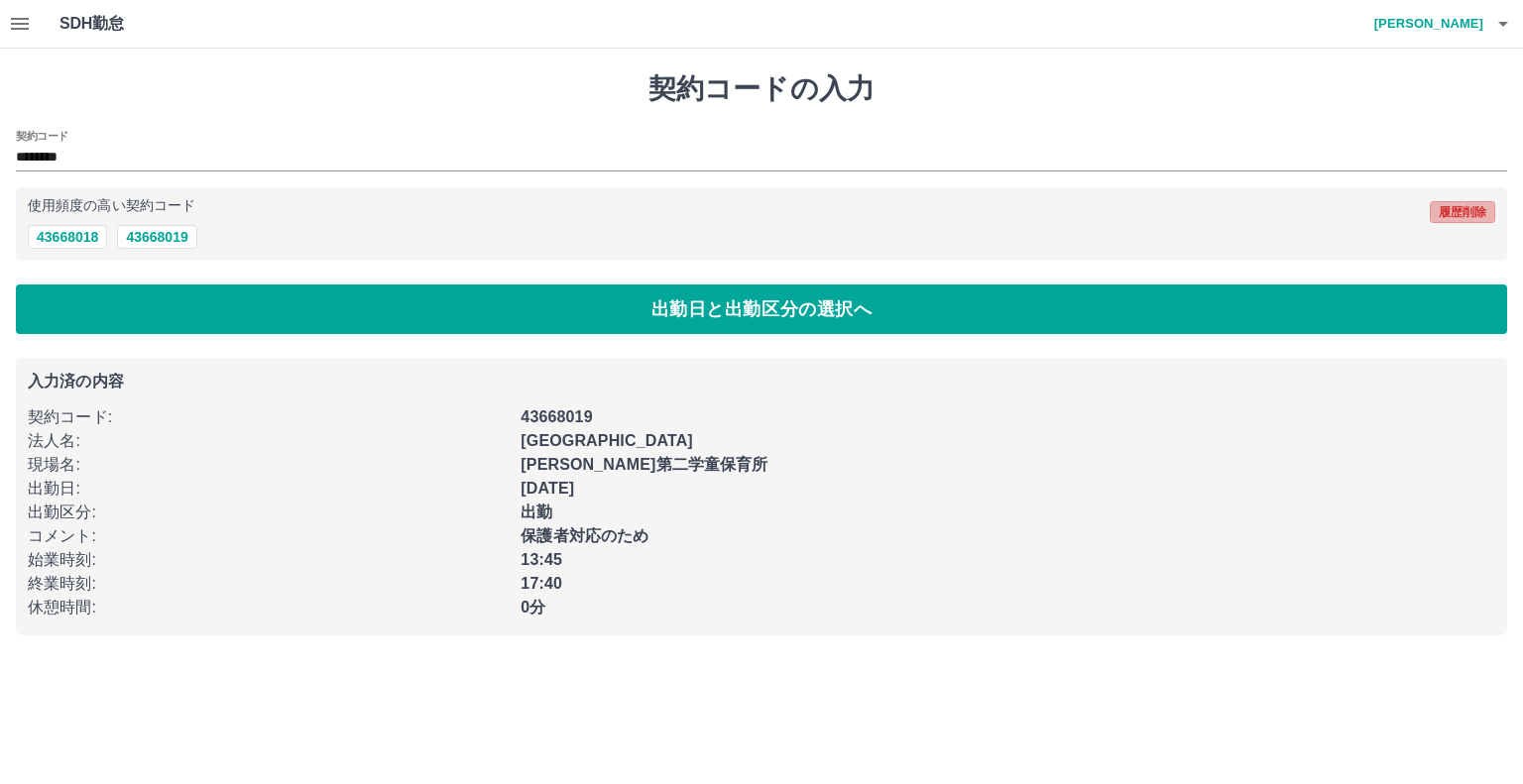 click on "履歴削除" at bounding box center [1463, 212] 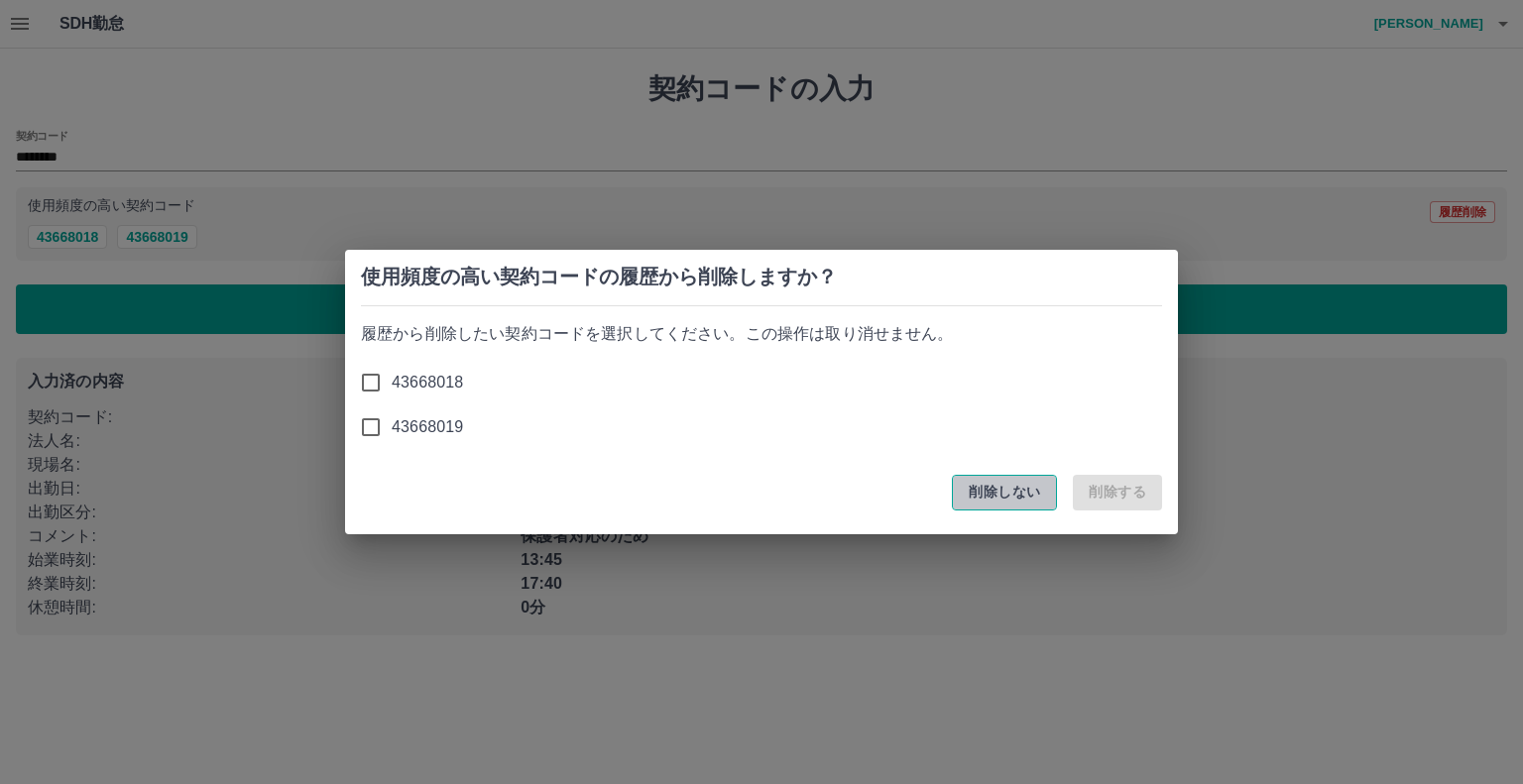 click on "削除しない" at bounding box center (1004, 493) 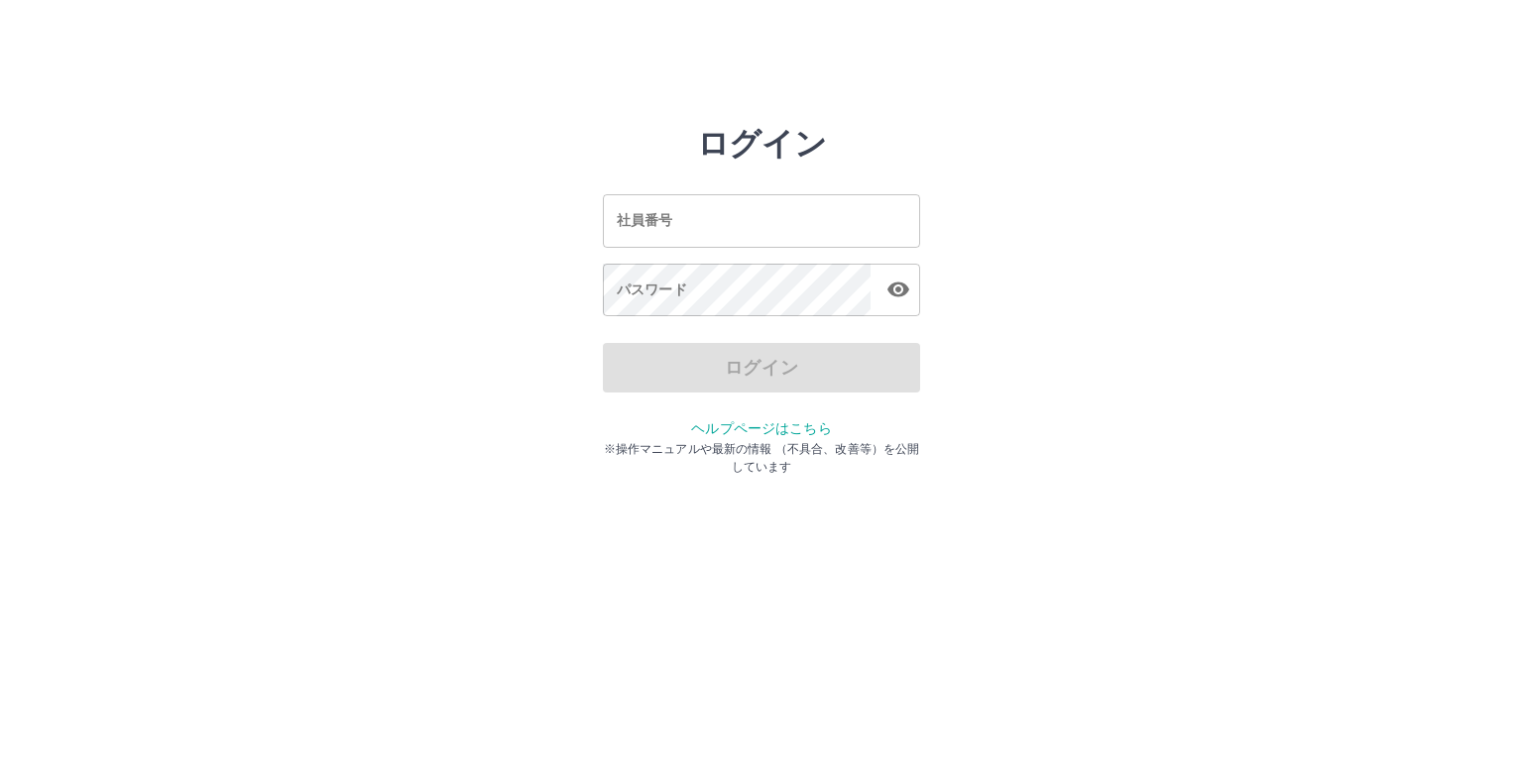 scroll, scrollTop: 0, scrollLeft: 0, axis: both 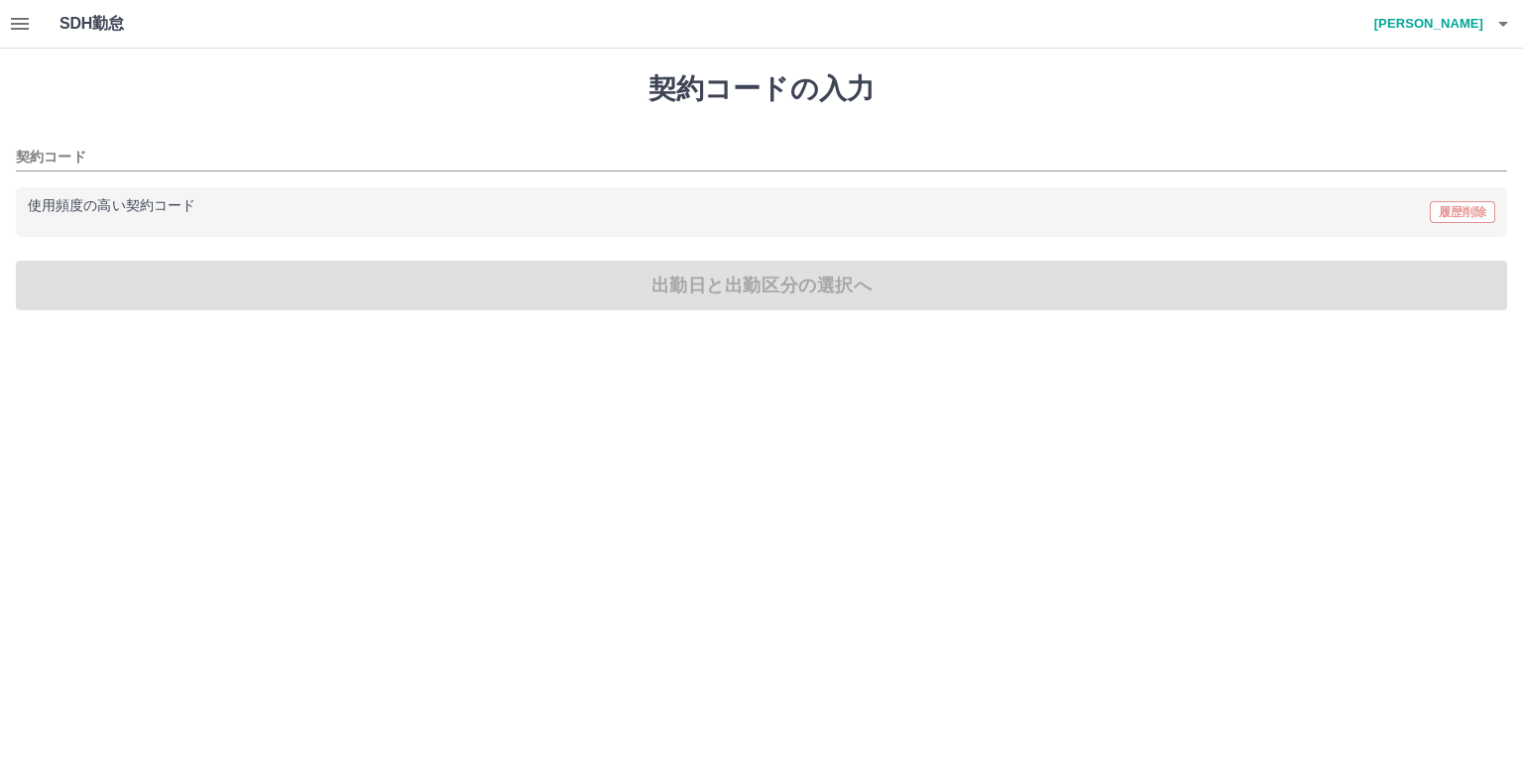 type on "********" 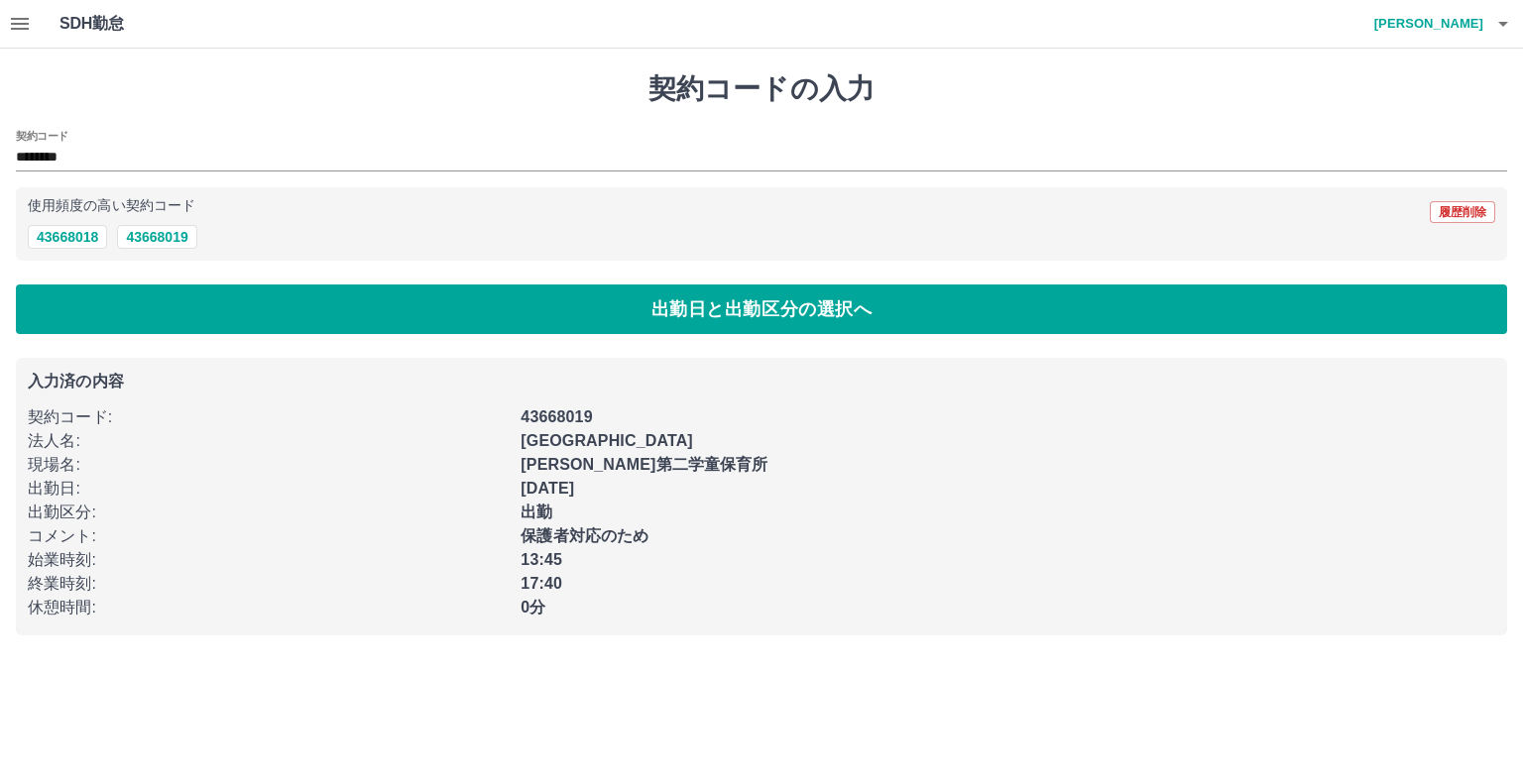 click on "[PERSON_NAME]" at bounding box center (1424, 24) 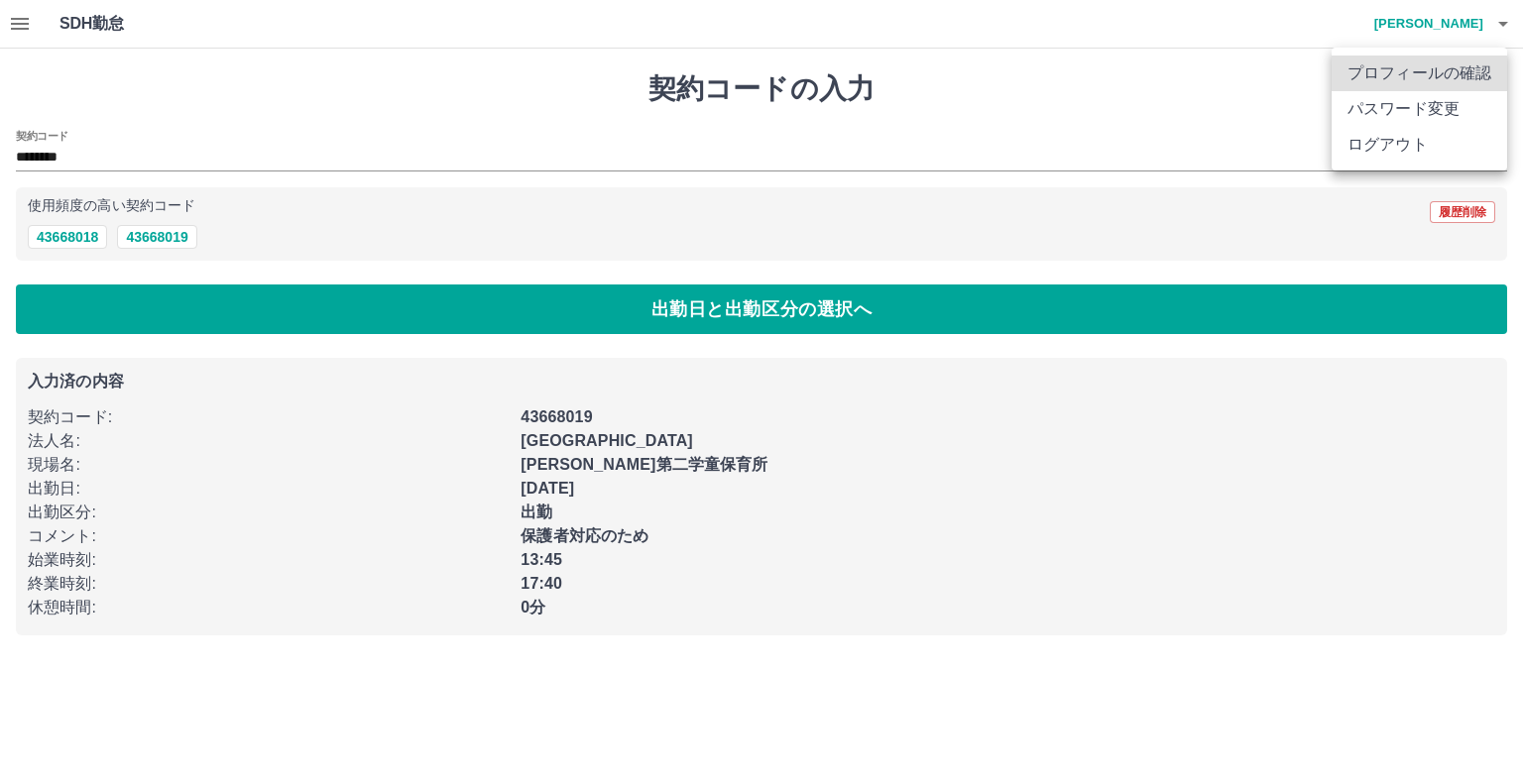 click on "ログアウト" at bounding box center (1419, 145) 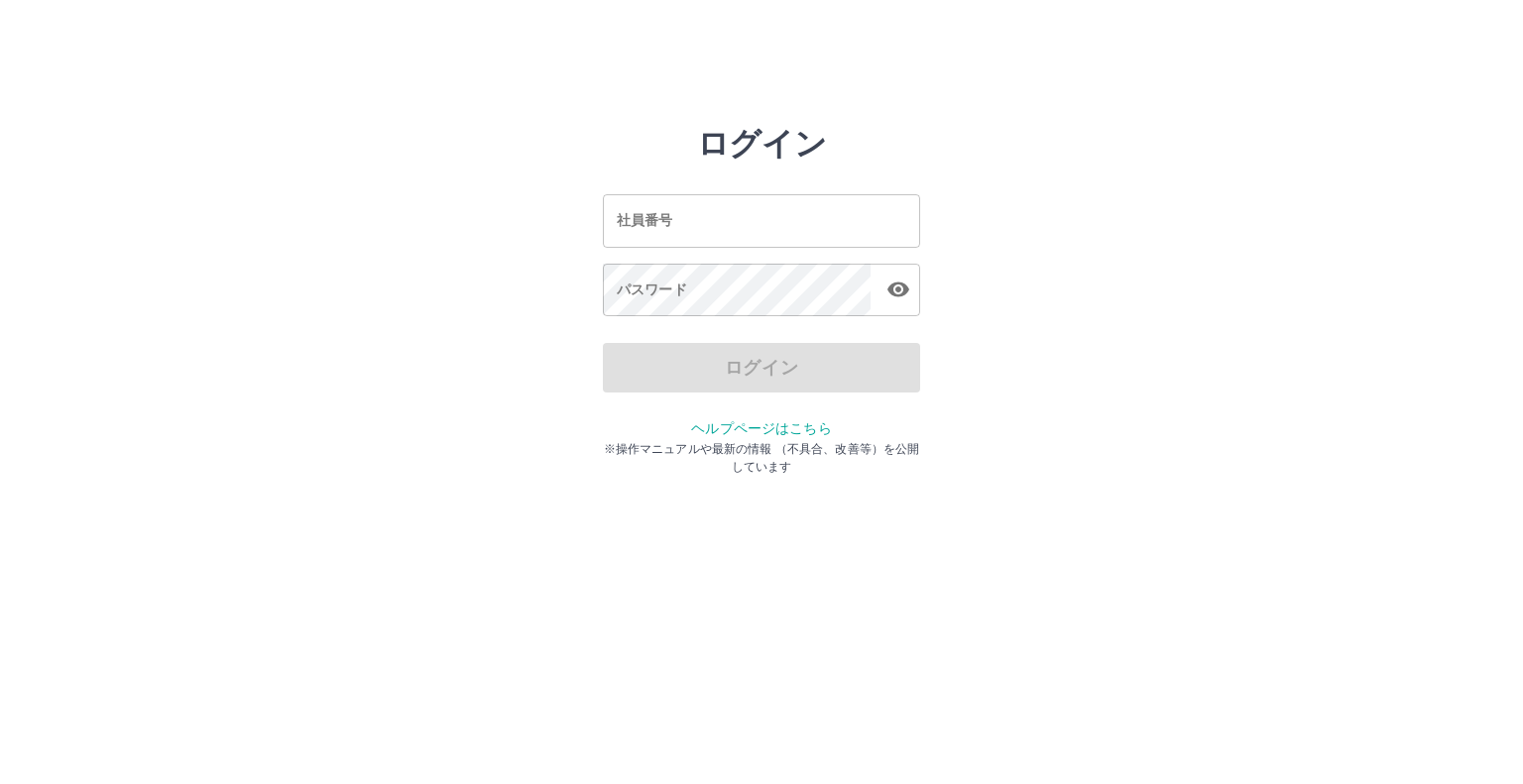 scroll, scrollTop: 0, scrollLeft: 0, axis: both 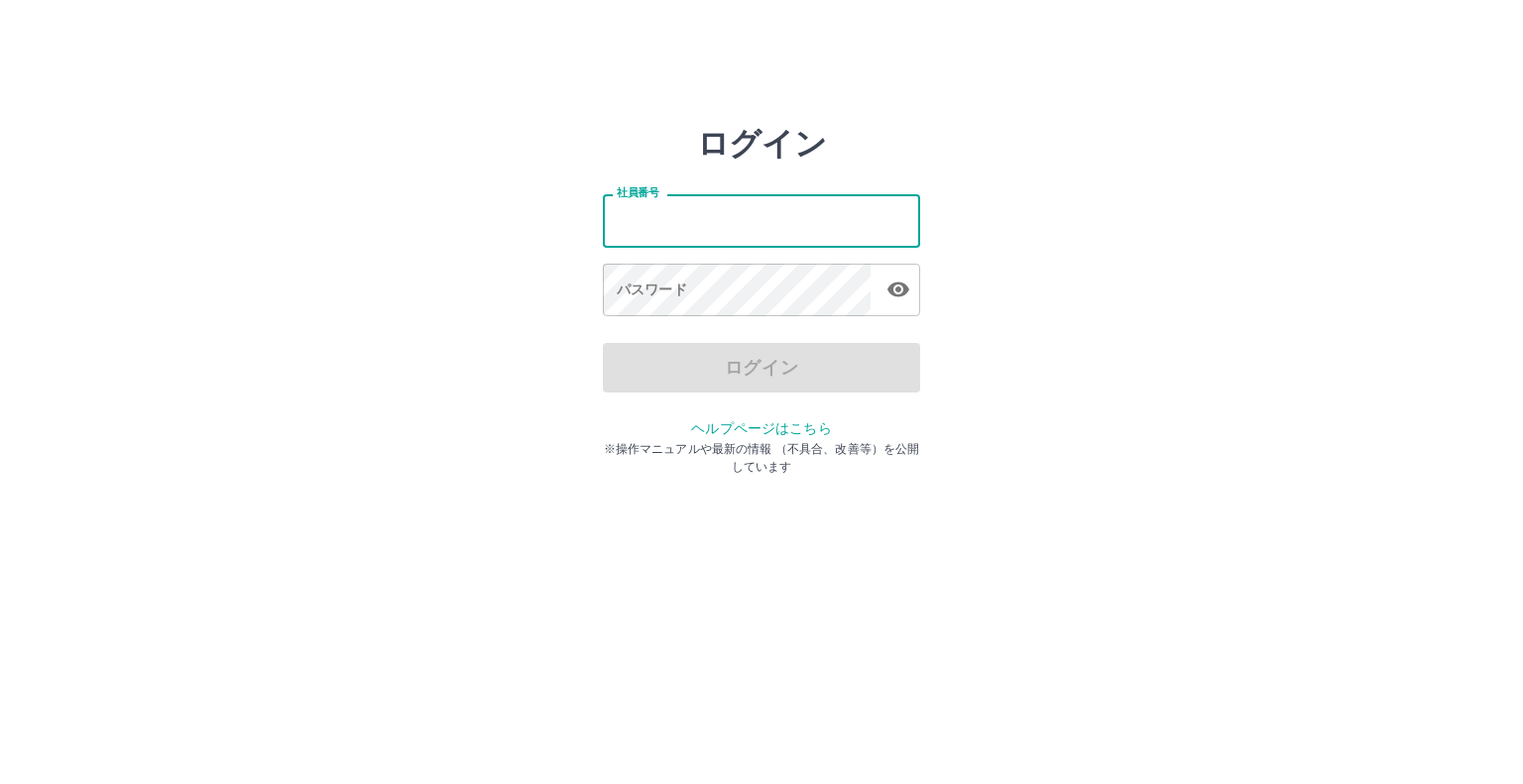 drag, startPoint x: 670, startPoint y: 236, endPoint x: 691, endPoint y: 233, distance: 21.213203 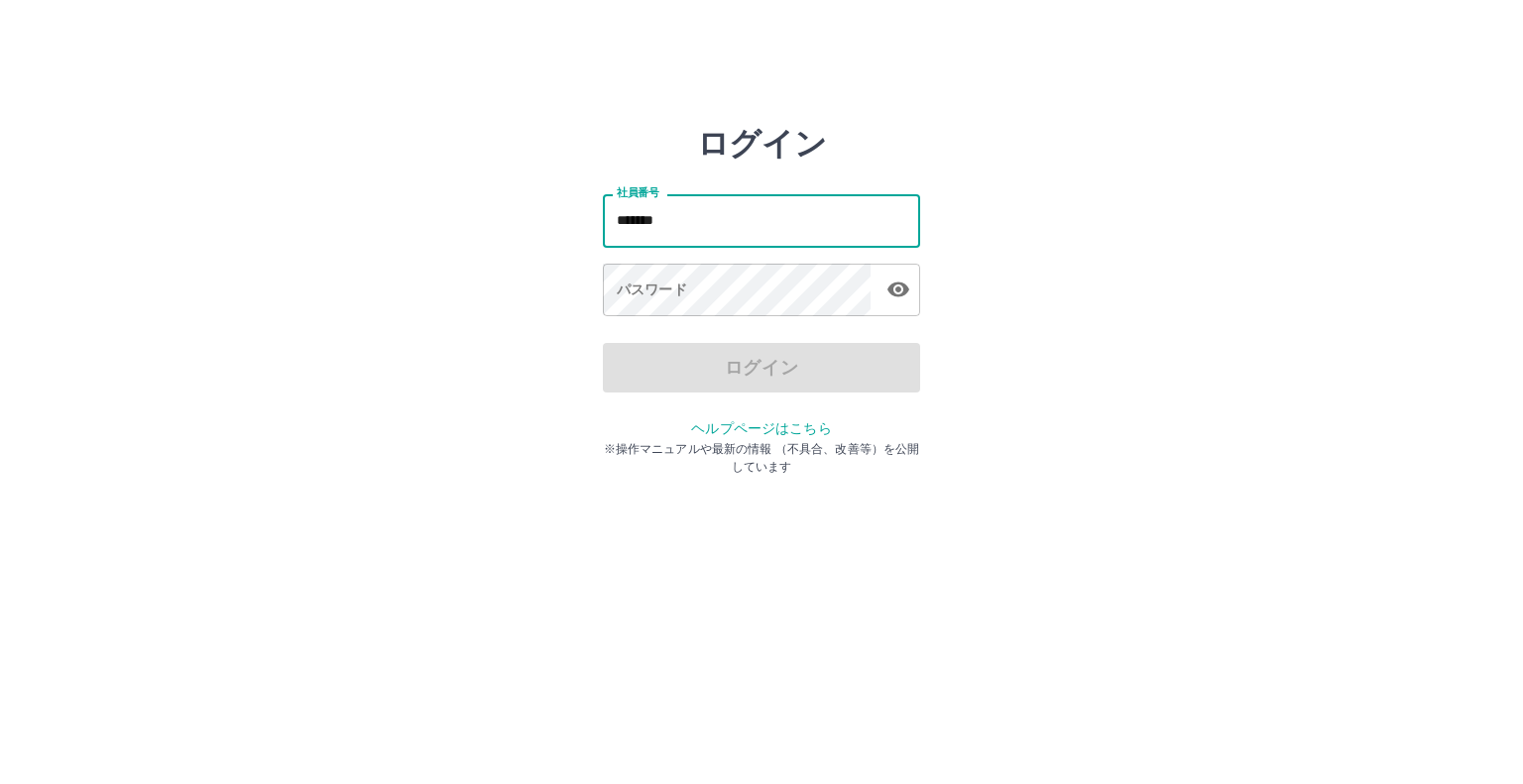 type on "*******" 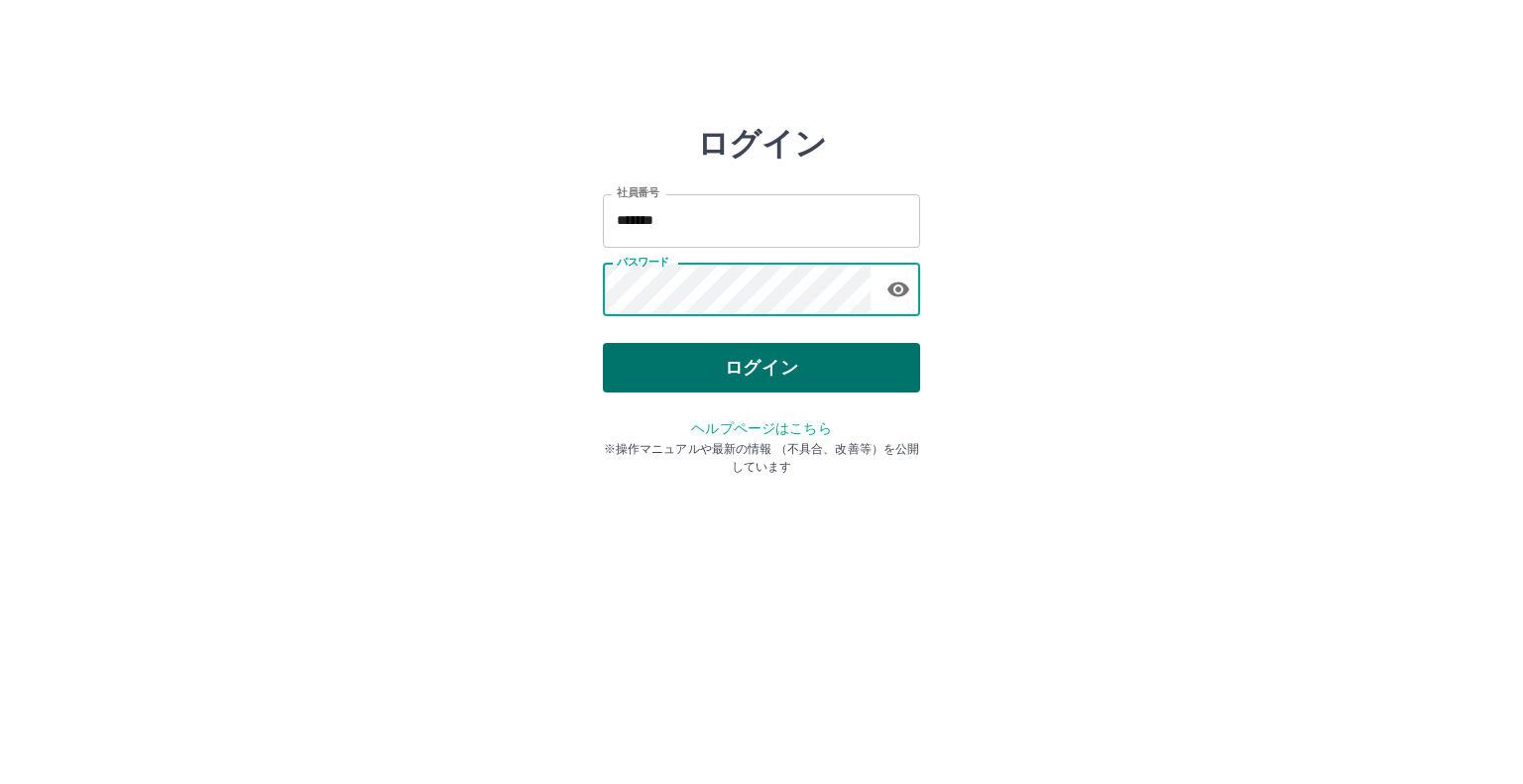 click on "ログイン" at bounding box center [762, 368] 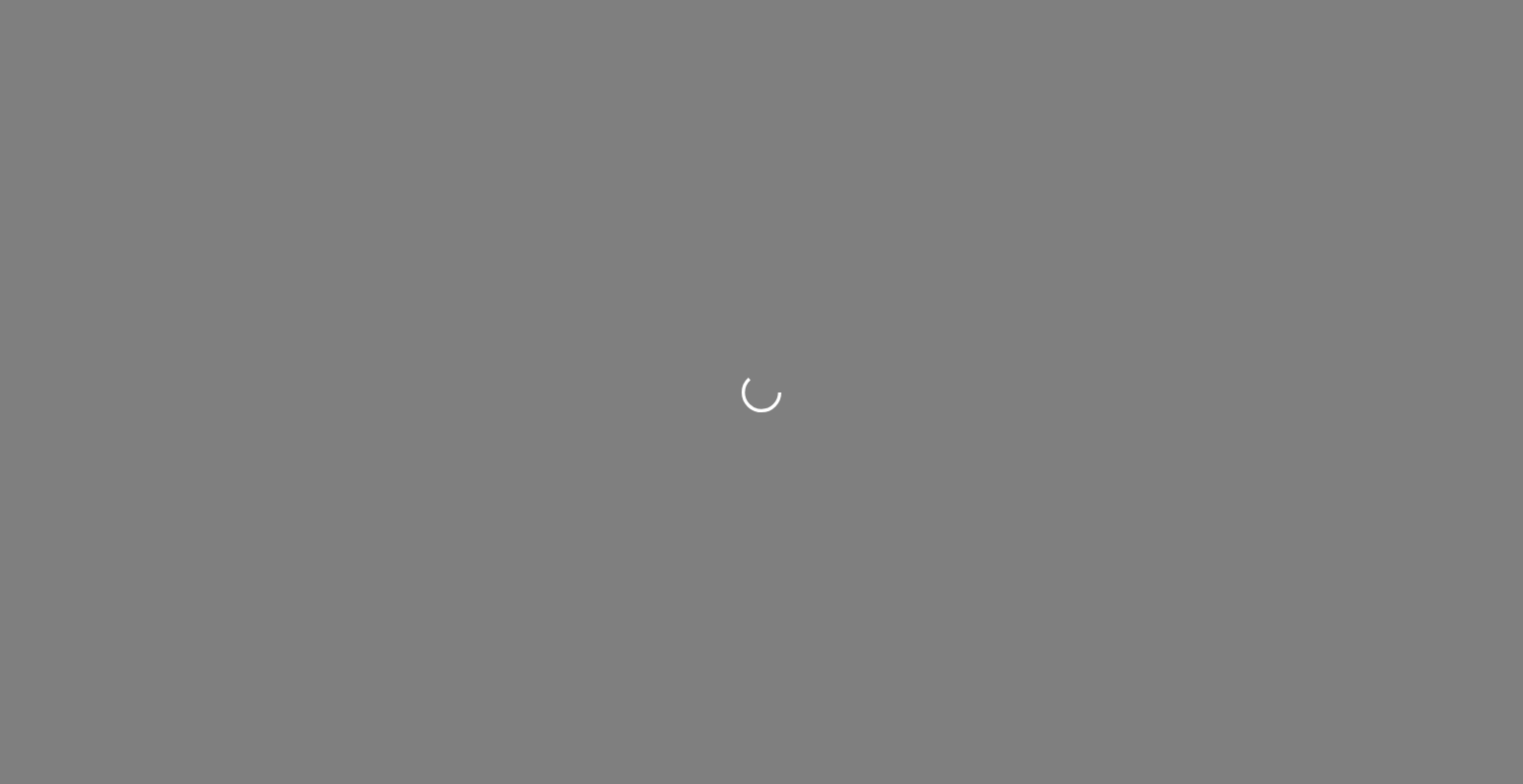 scroll, scrollTop: 0, scrollLeft: 0, axis: both 